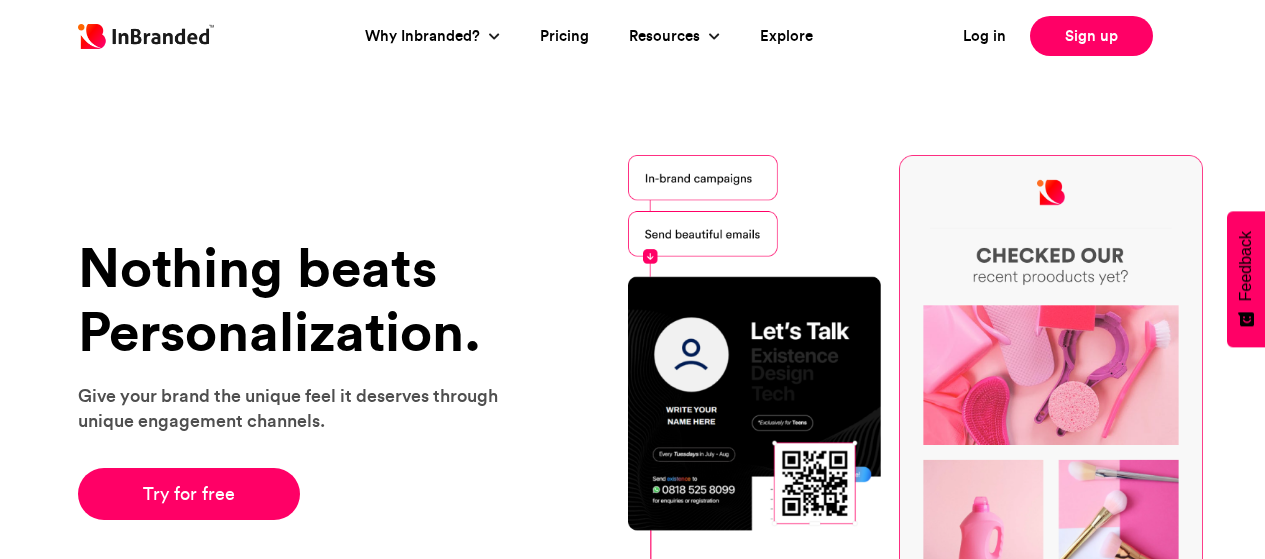 scroll, scrollTop: 0, scrollLeft: 0, axis: both 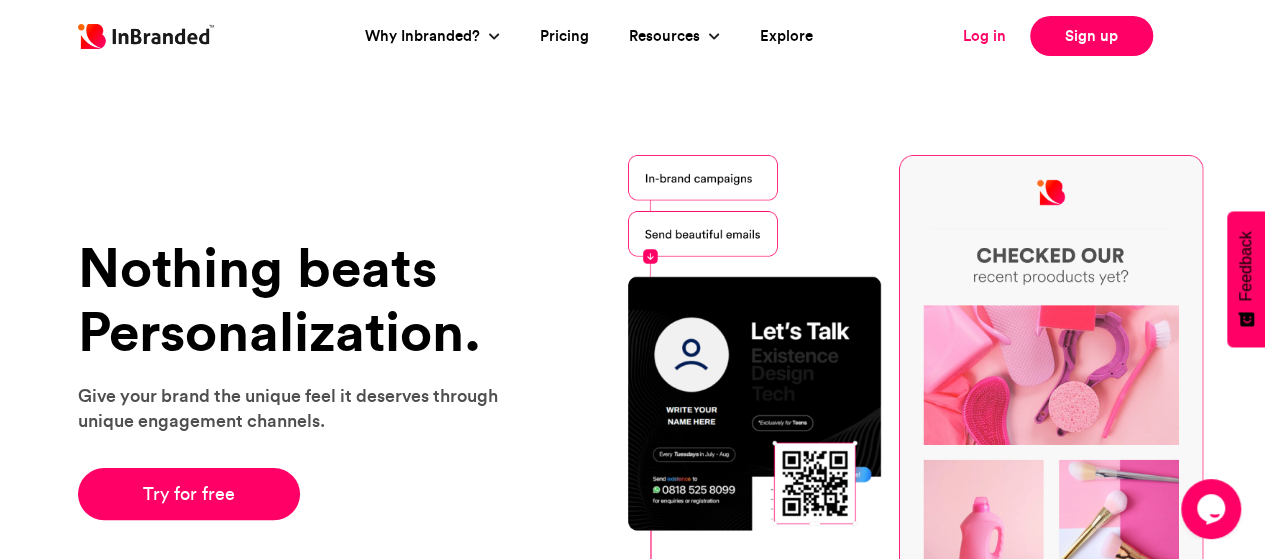 click on "Log in" at bounding box center [984, 36] 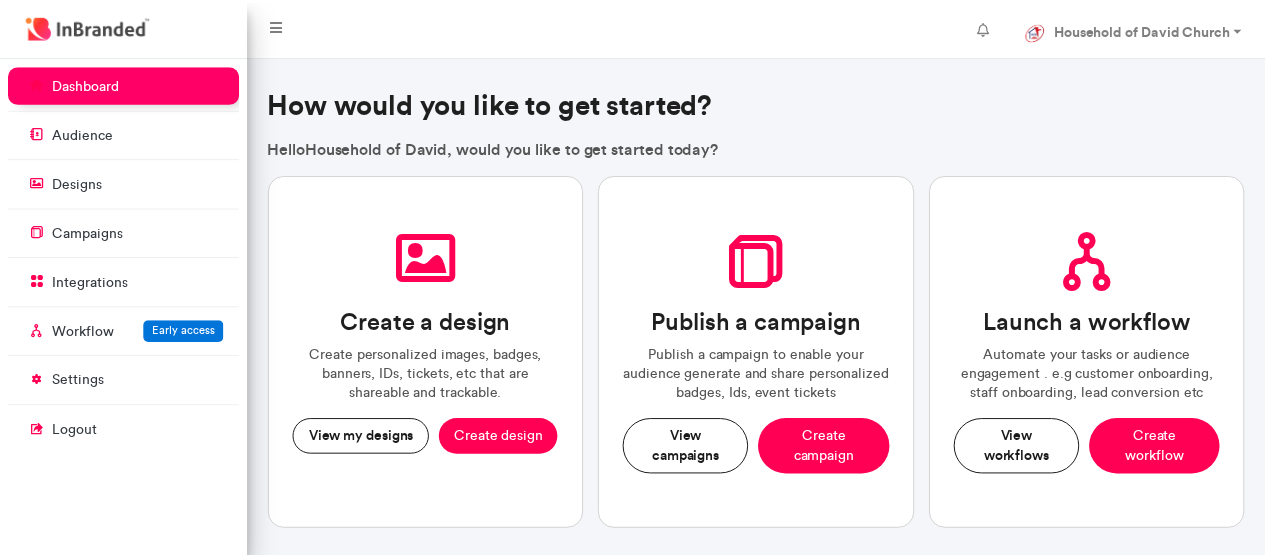 scroll, scrollTop: 0, scrollLeft: 0, axis: both 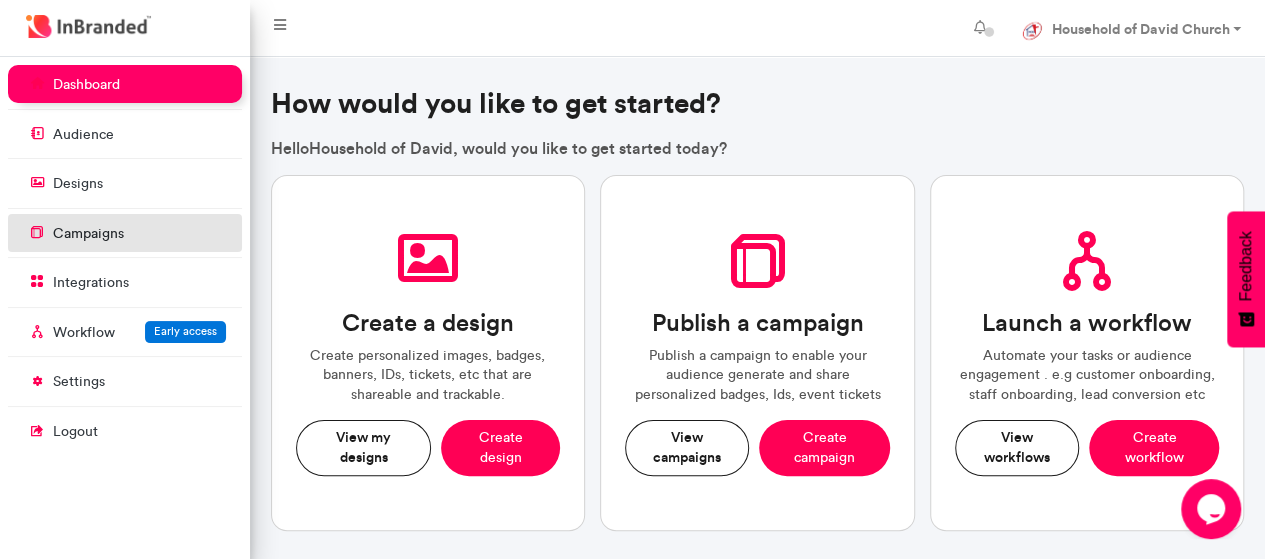 click on "campaigns" at bounding box center [88, 234] 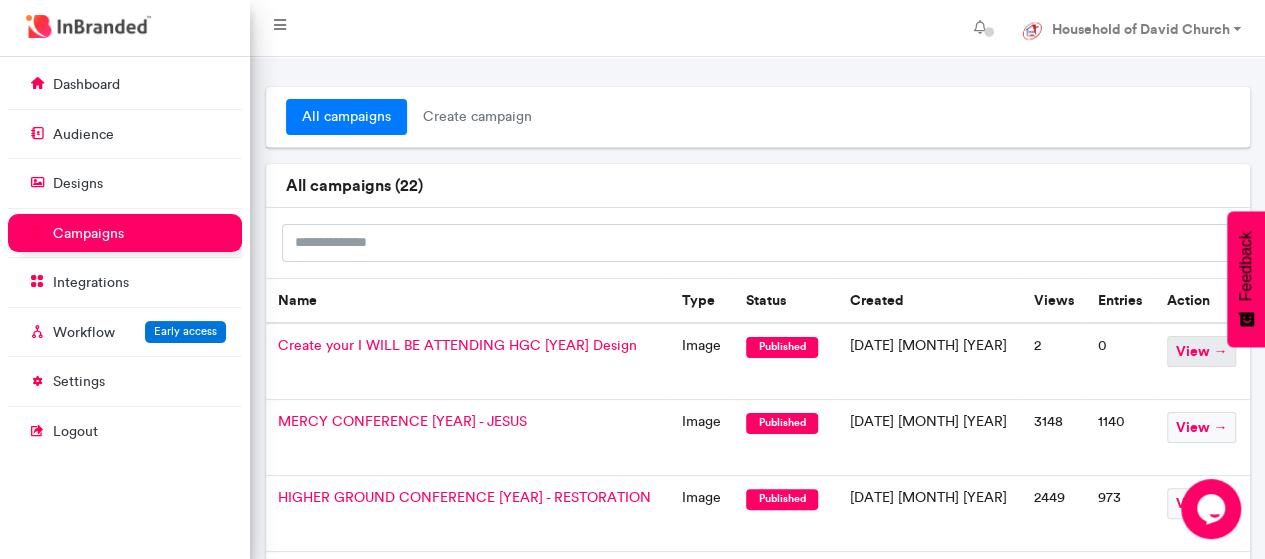 click on "view →" at bounding box center [1201, 351] 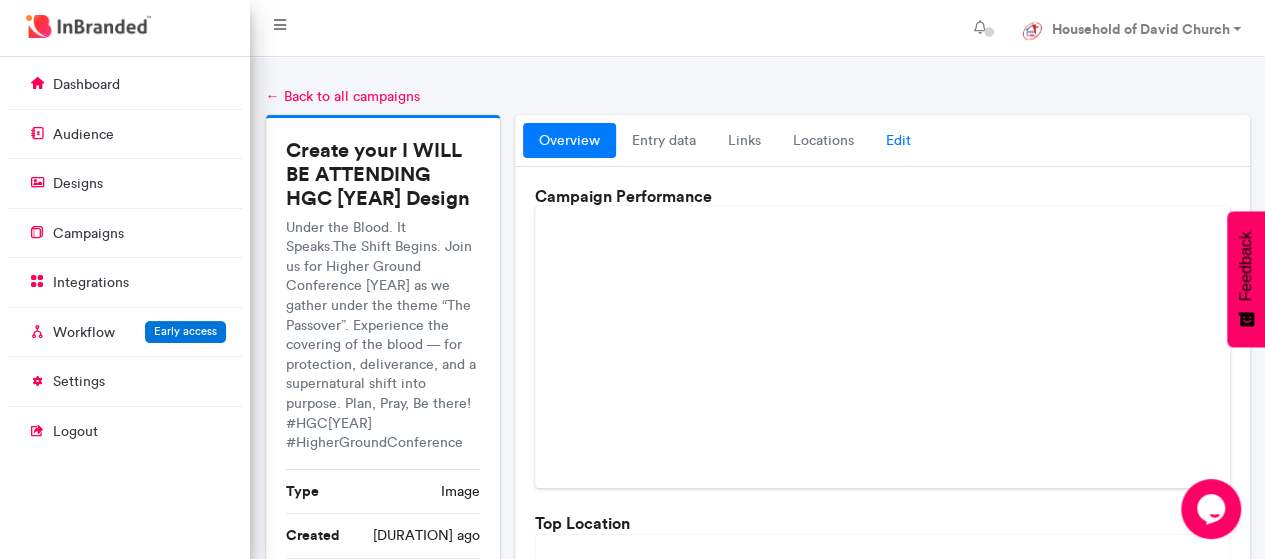click on "Edit" at bounding box center [898, 141] 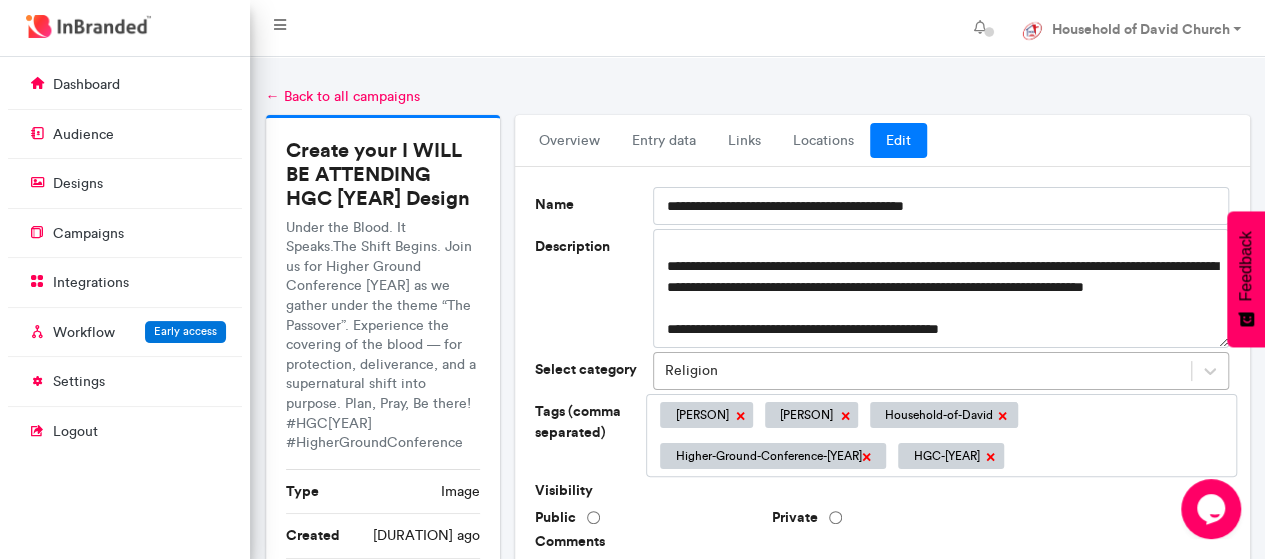 scroll, scrollTop: 42, scrollLeft: 0, axis: vertical 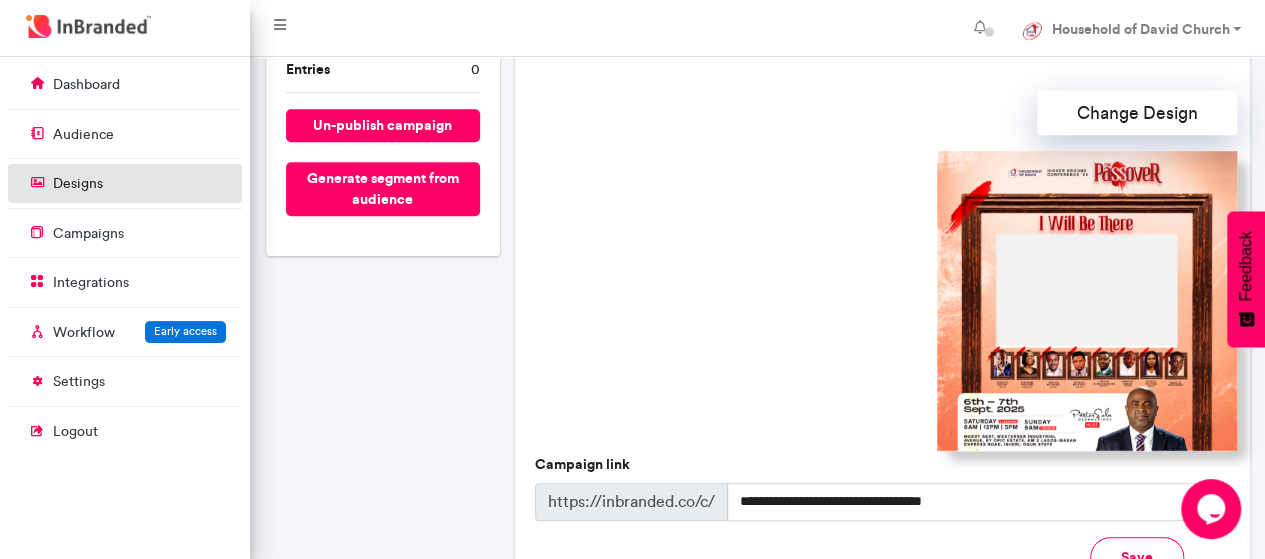 click on "designs" at bounding box center [125, 183] 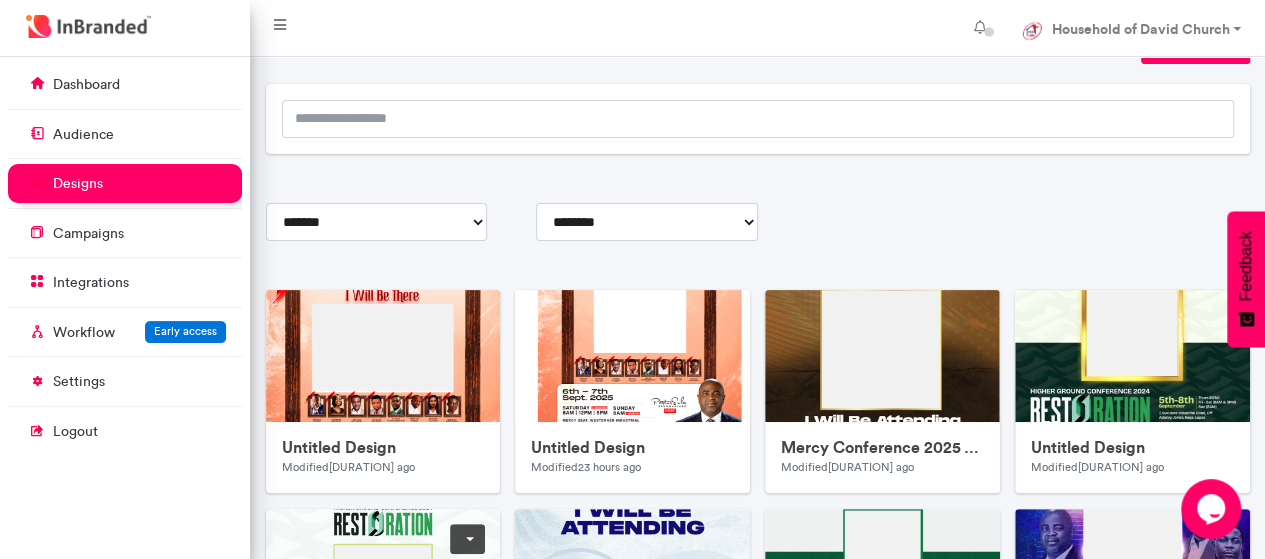 scroll, scrollTop: 100, scrollLeft: 0, axis: vertical 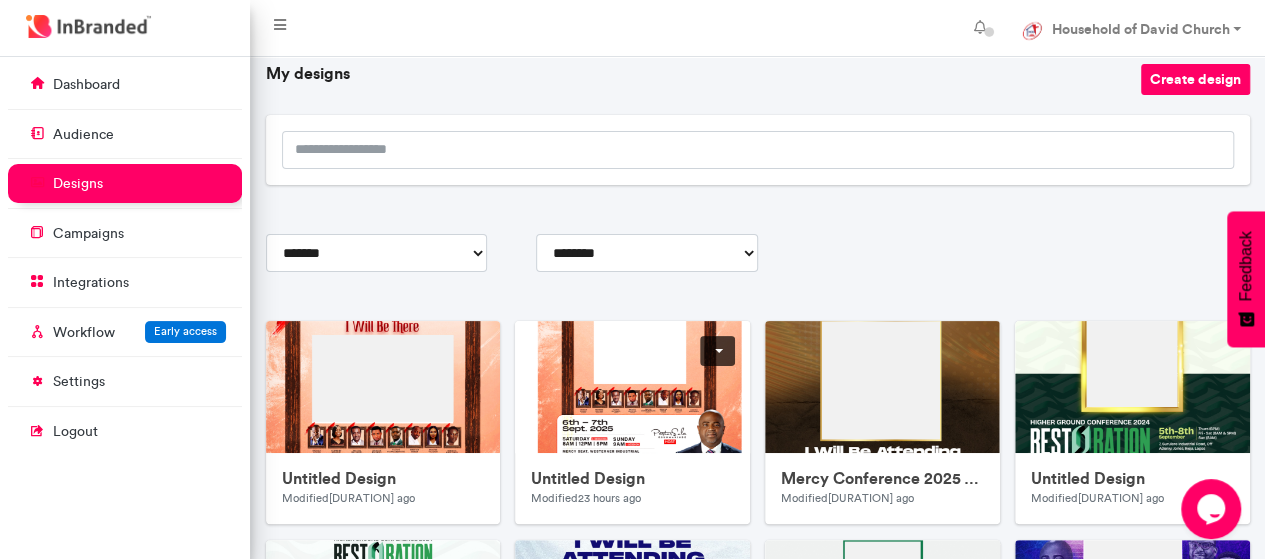 click at bounding box center (717, 351) 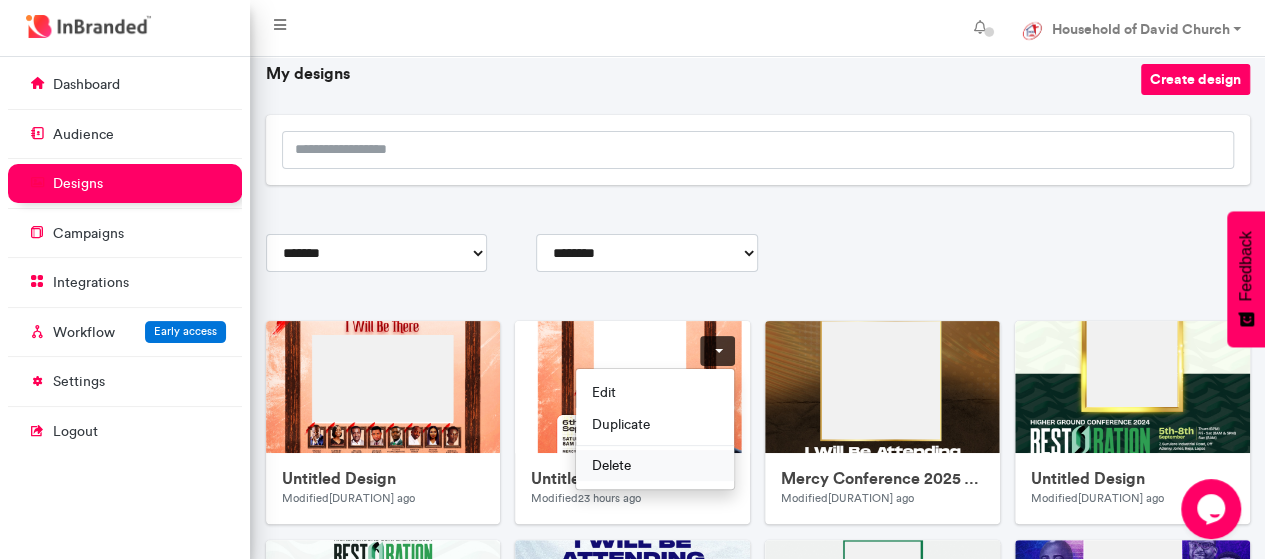 click on "Delete" at bounding box center [655, 466] 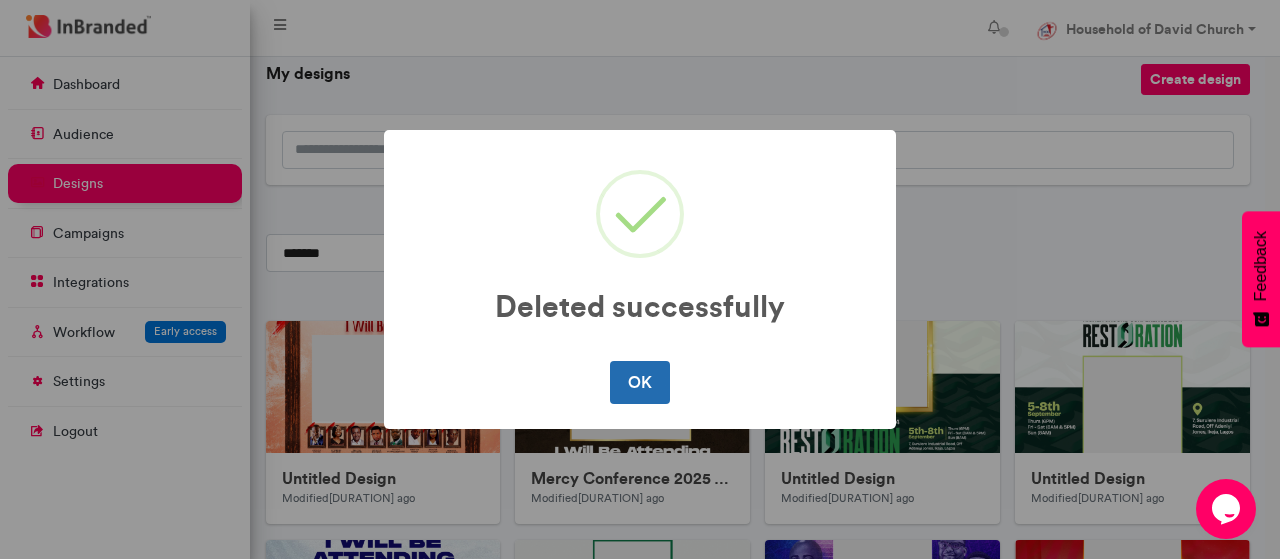 click on "OK" at bounding box center (639, 382) 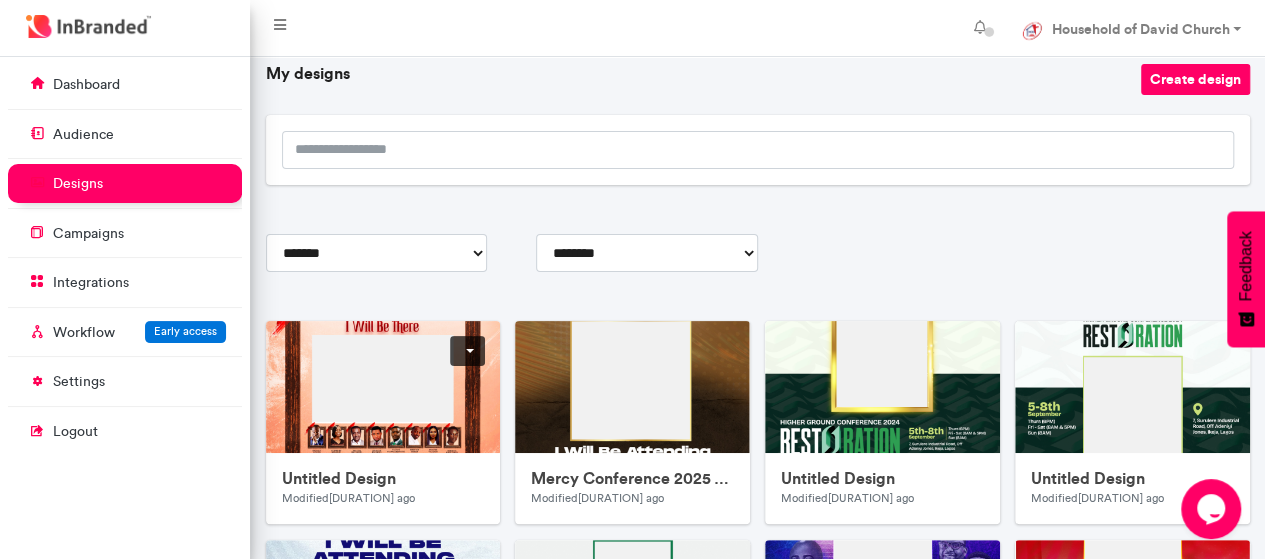 click at bounding box center (467, 351) 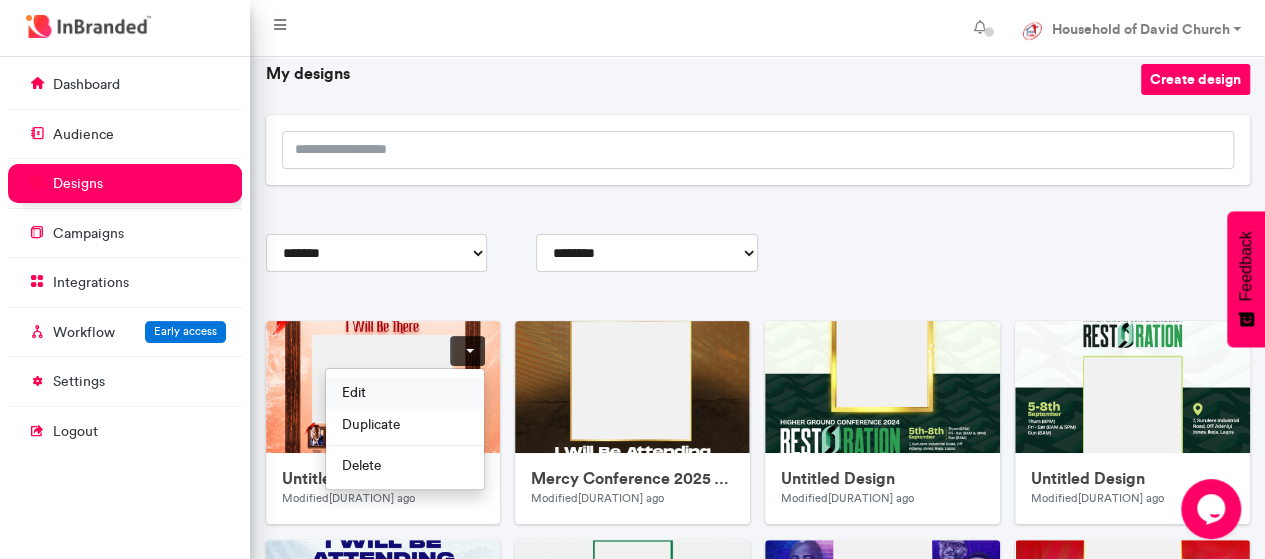 click on "Edit" at bounding box center (405, 393) 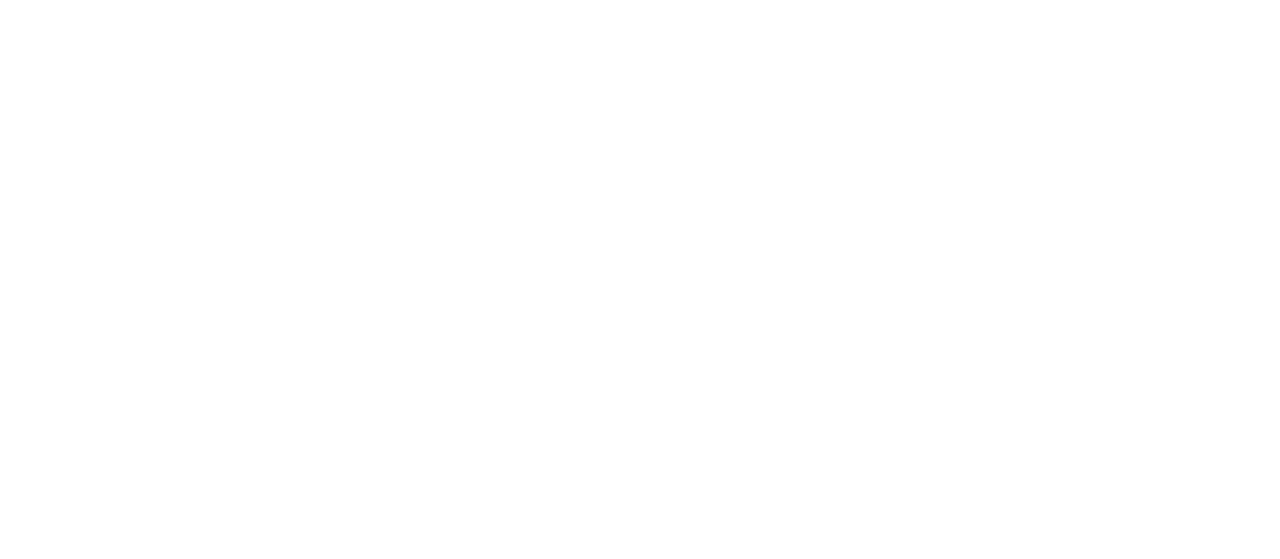 scroll, scrollTop: 0, scrollLeft: 0, axis: both 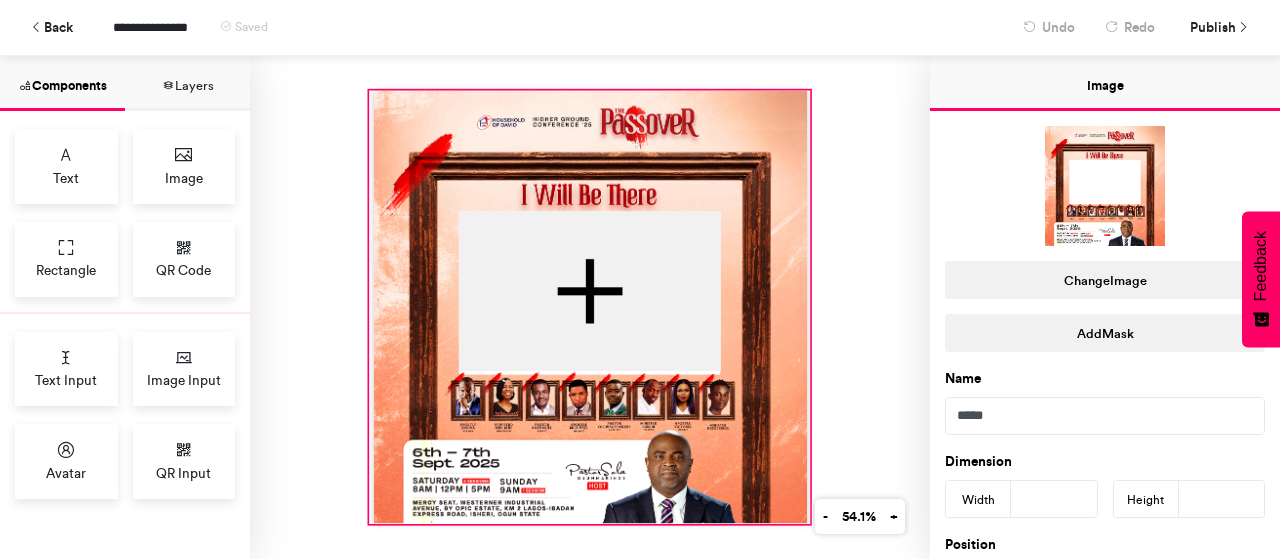 click at bounding box center (589, 307) 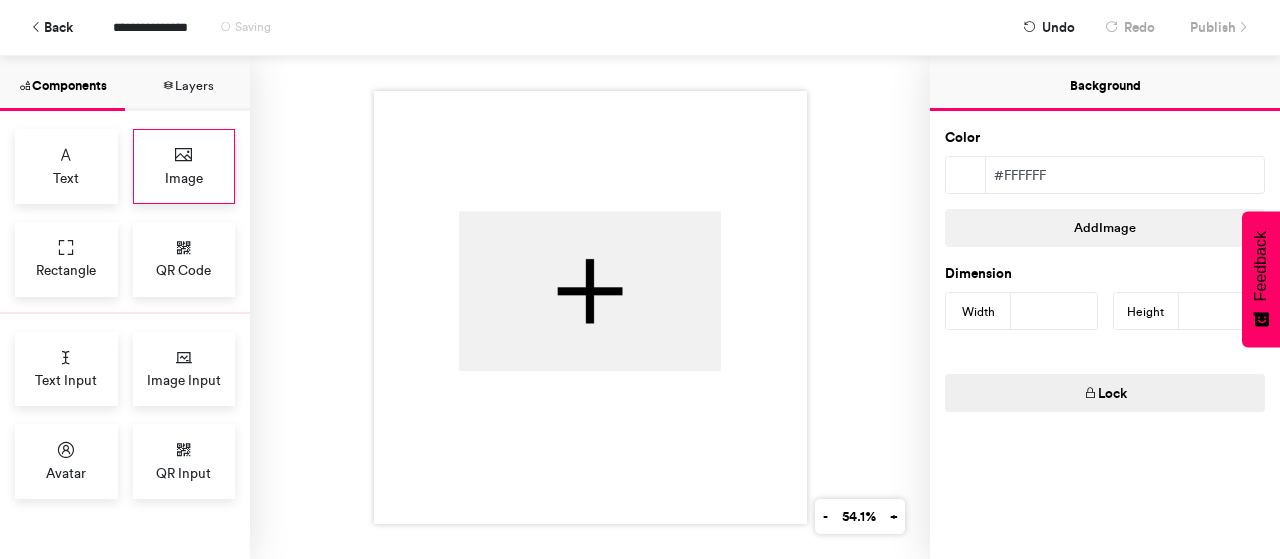 click on "Image" at bounding box center [184, 166] 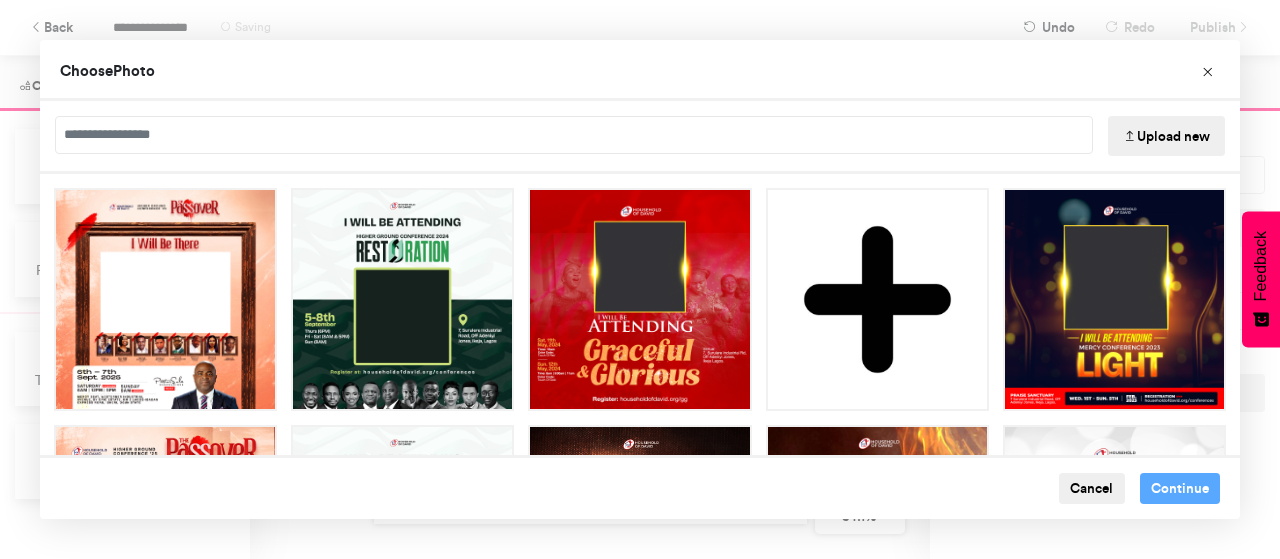 click on "Upload new" at bounding box center [1166, 136] 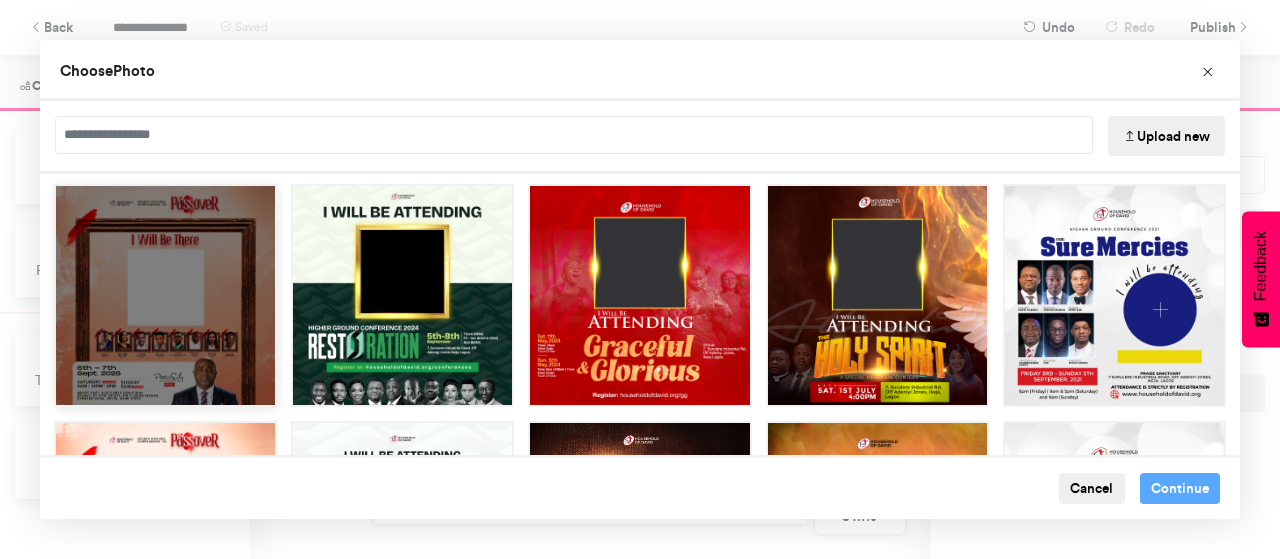 scroll, scrollTop: 0, scrollLeft: 0, axis: both 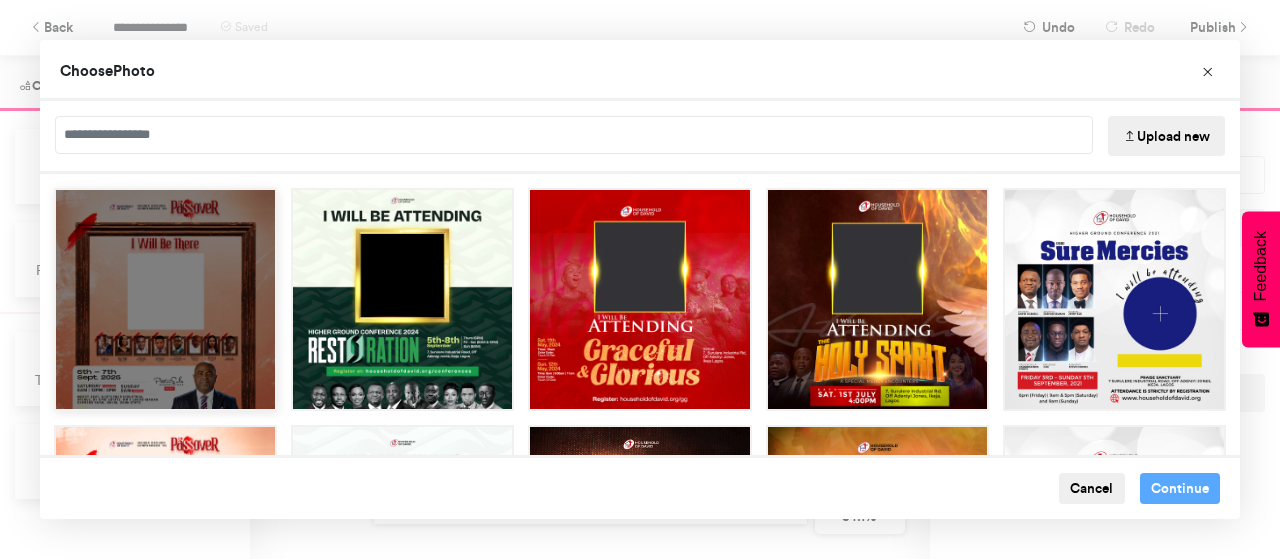 click at bounding box center [165, 299] 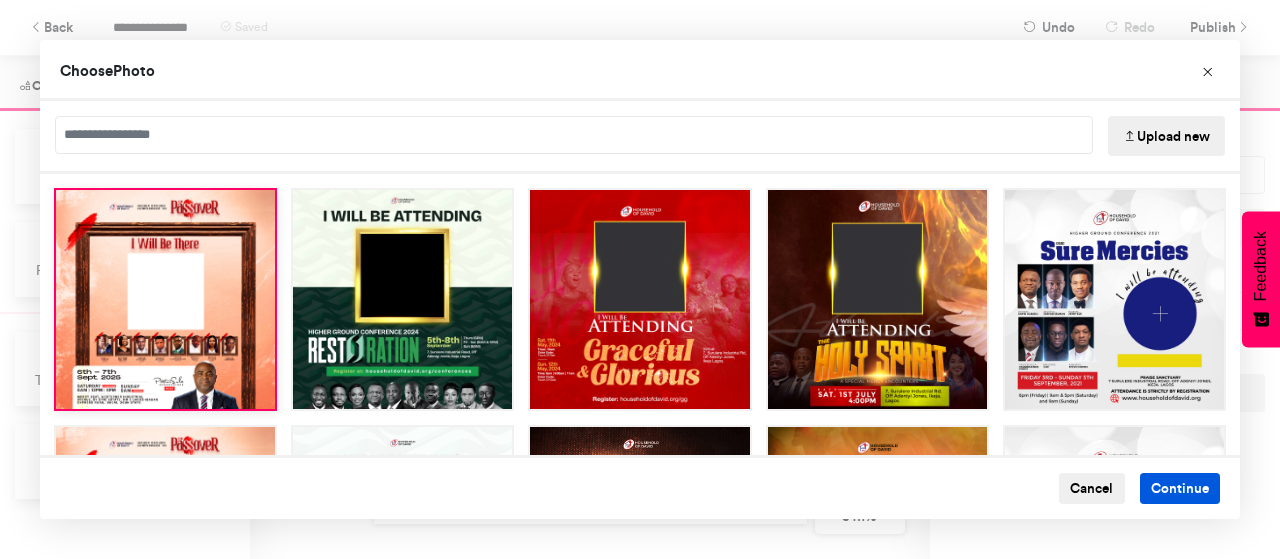click on "Continue" at bounding box center (1180, 489) 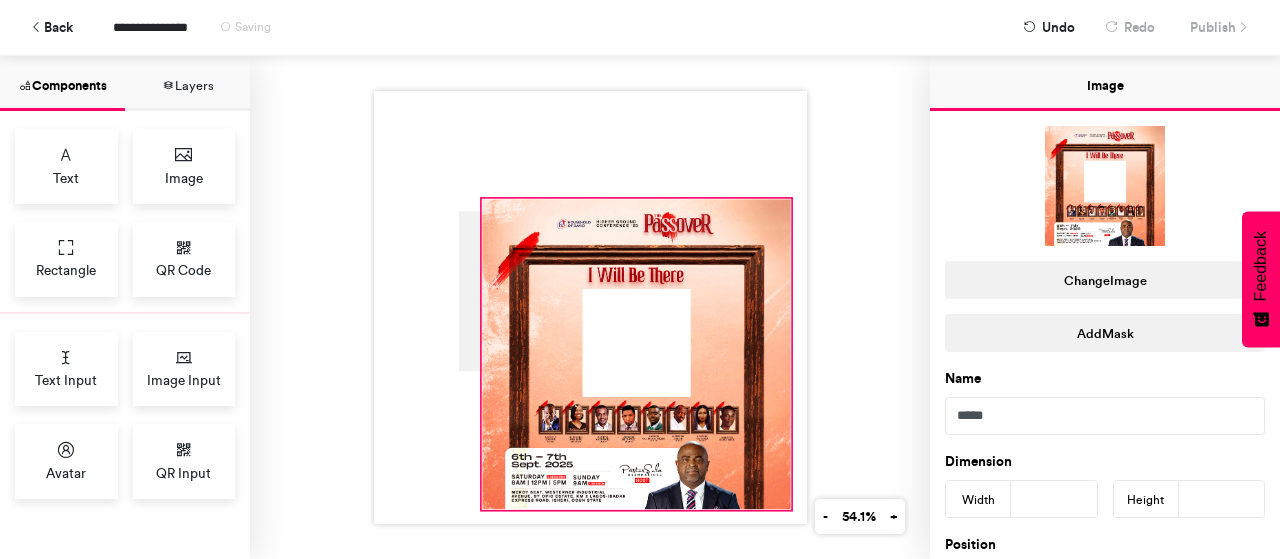 drag, startPoint x: 576, startPoint y: 299, endPoint x: 772, endPoint y: 491, distance: 274.372 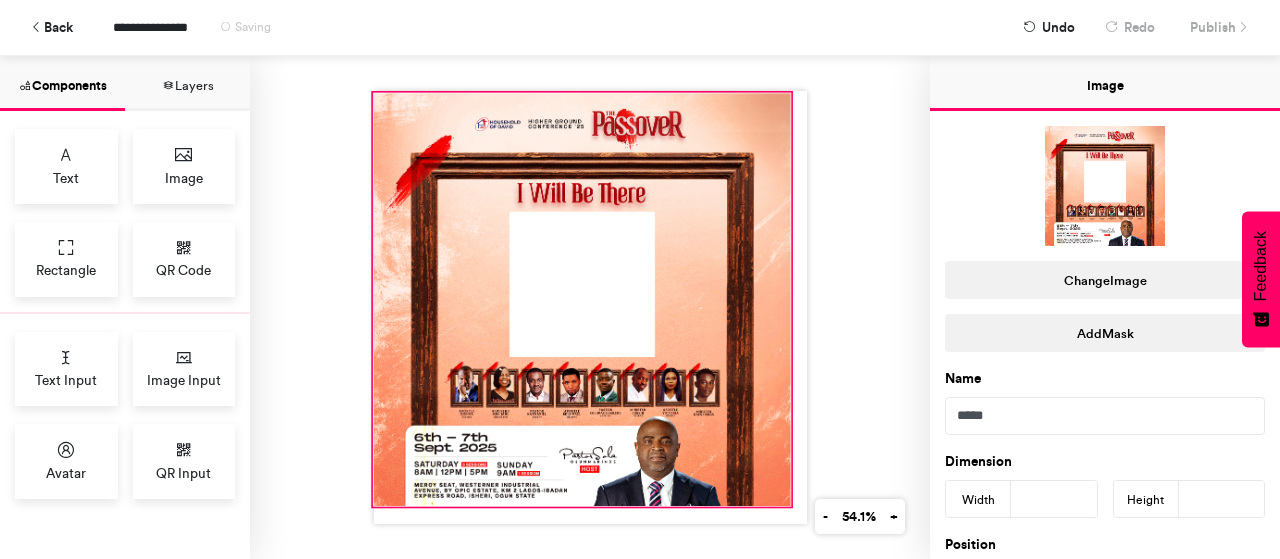 drag, startPoint x: 473, startPoint y: 193, endPoint x: 364, endPoint y: 87, distance: 152.04276 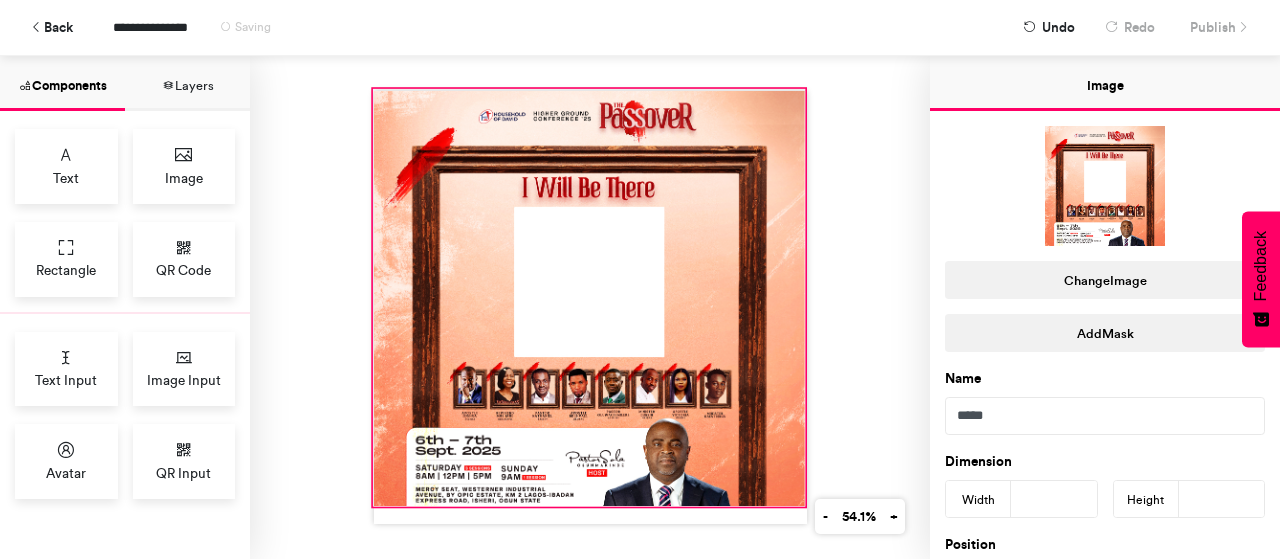 drag, startPoint x: 784, startPoint y: 86, endPoint x: 798, endPoint y: 82, distance: 14.56022 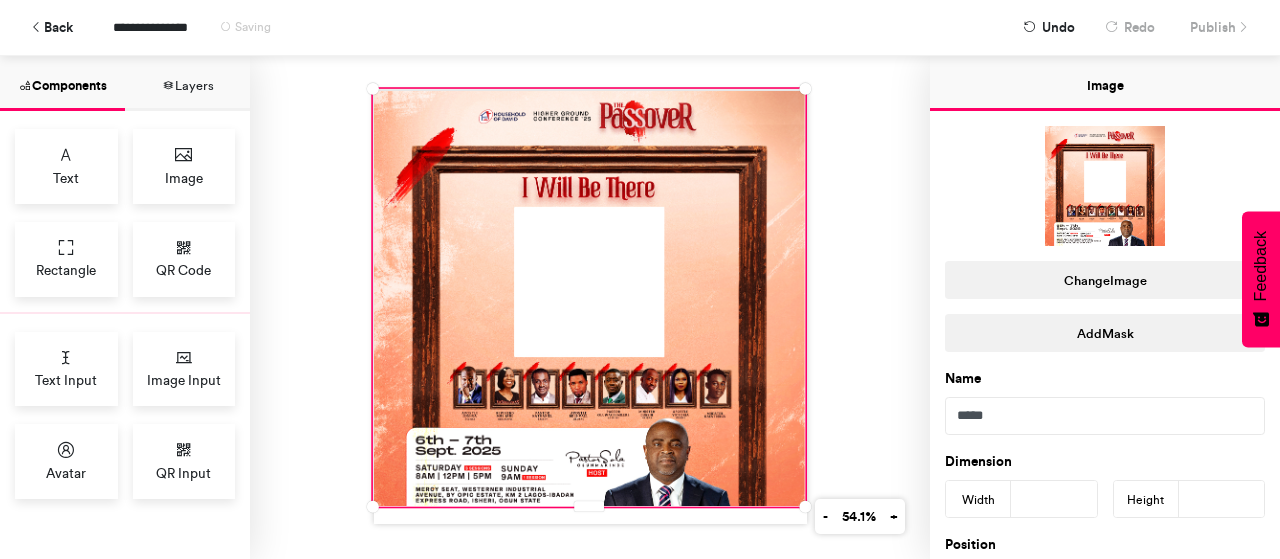 click at bounding box center (590, 307) 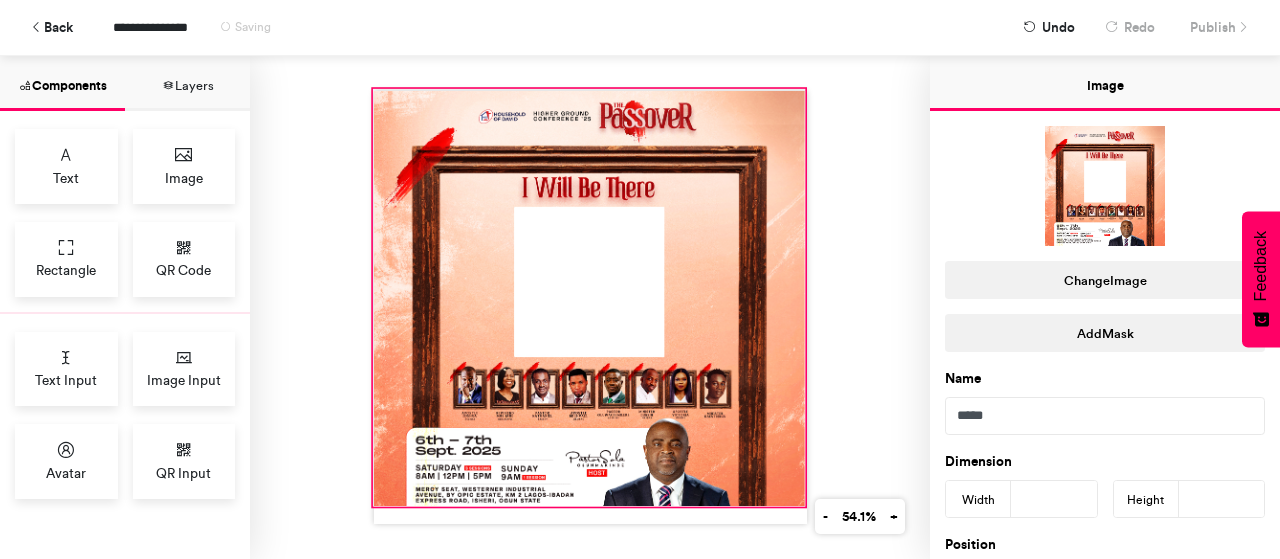 click at bounding box center [588, 297] 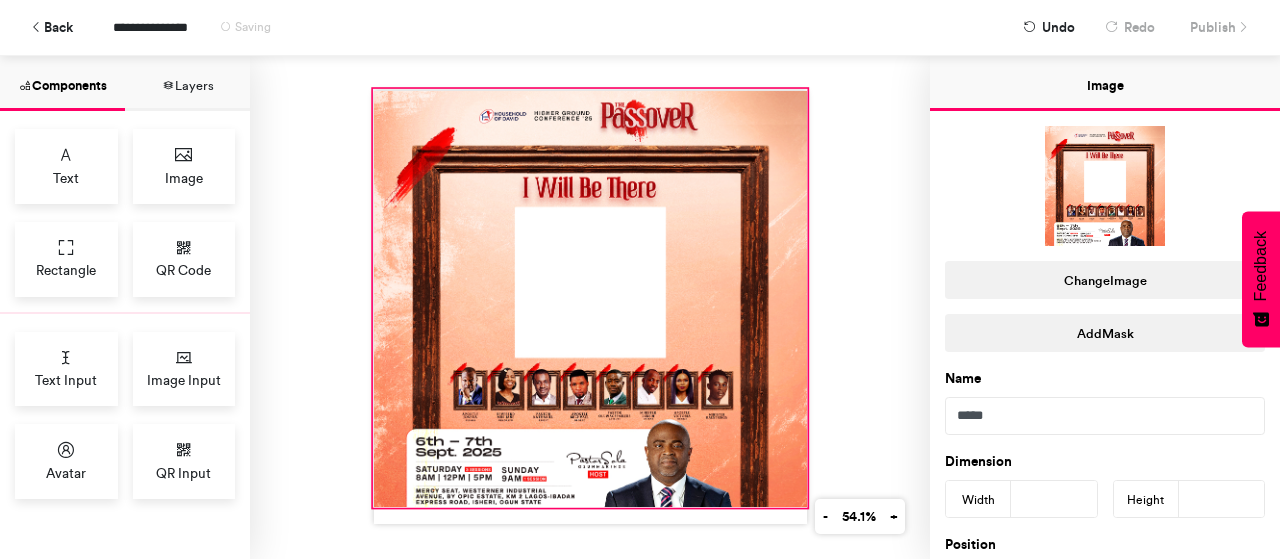 click at bounding box center [590, 307] 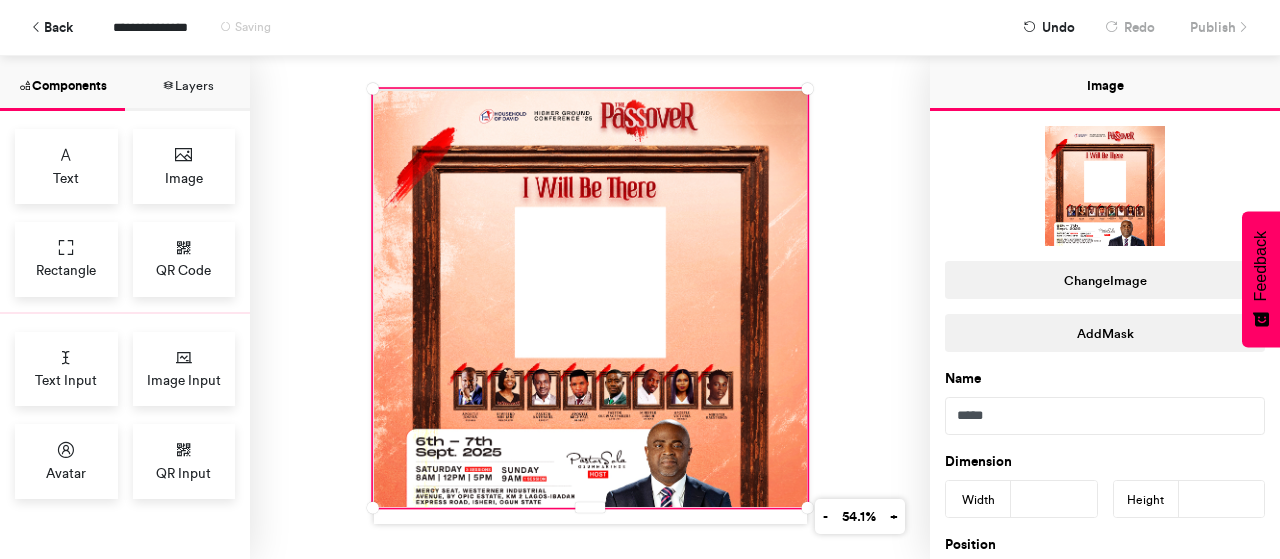click at bounding box center [590, 307] 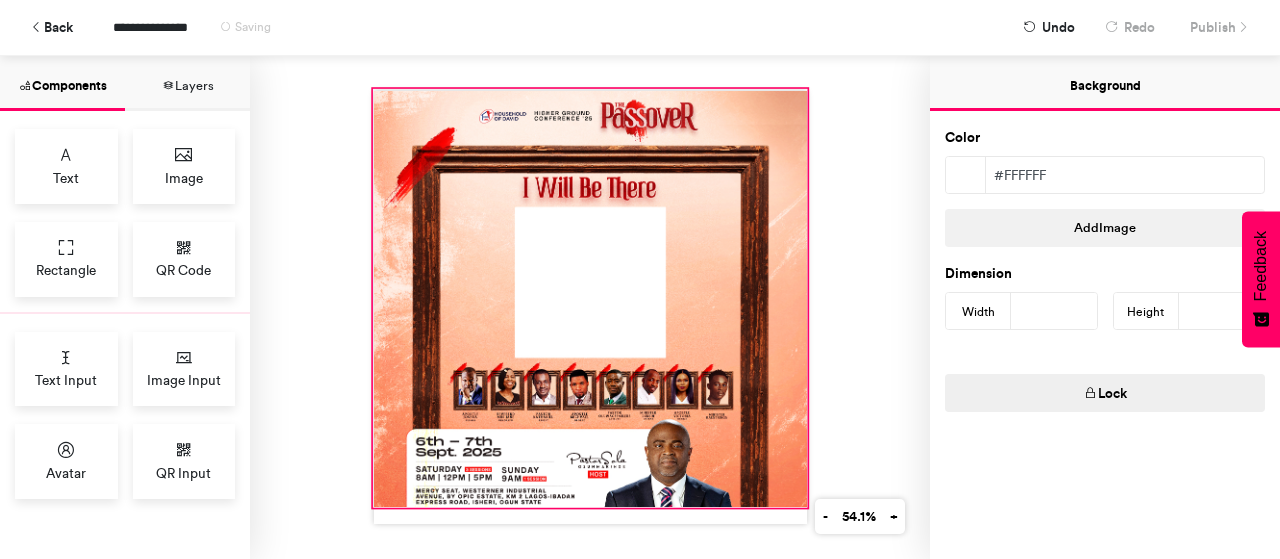 click at bounding box center (590, 298) 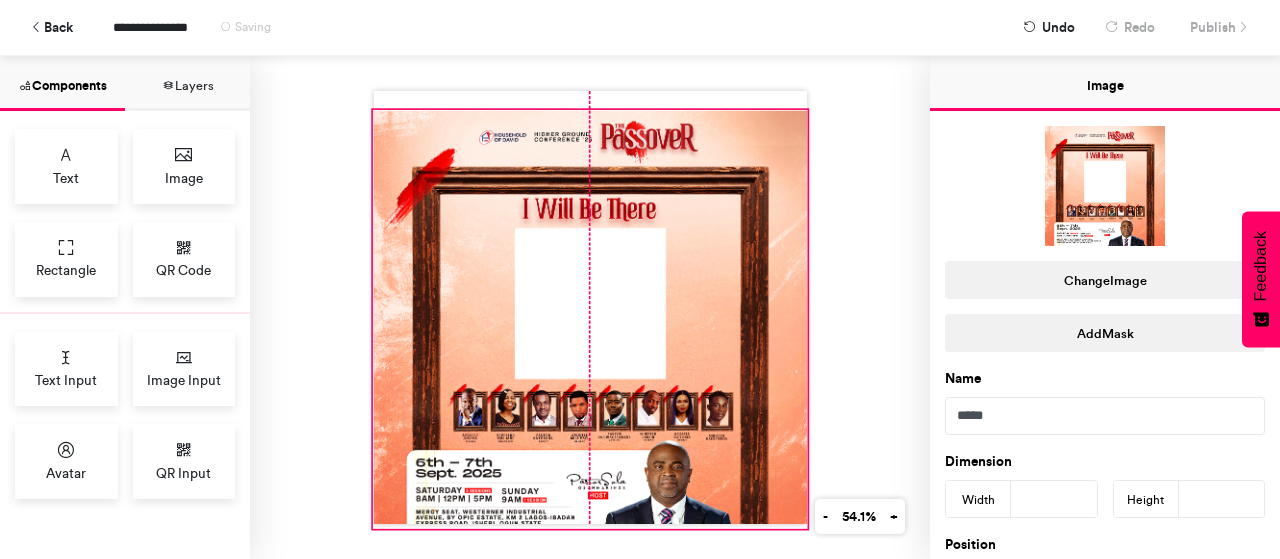 drag, startPoint x: 577, startPoint y: 501, endPoint x: 592, endPoint y: 472, distance: 32.649654 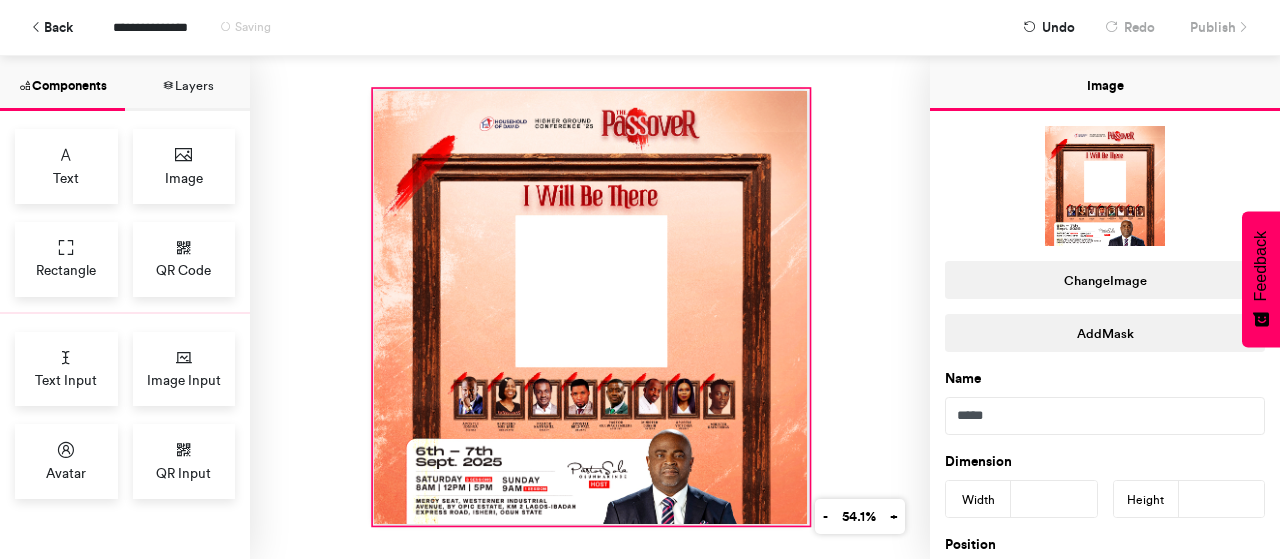 drag, startPoint x: 797, startPoint y: 101, endPoint x: 799, endPoint y: 83, distance: 18.110771 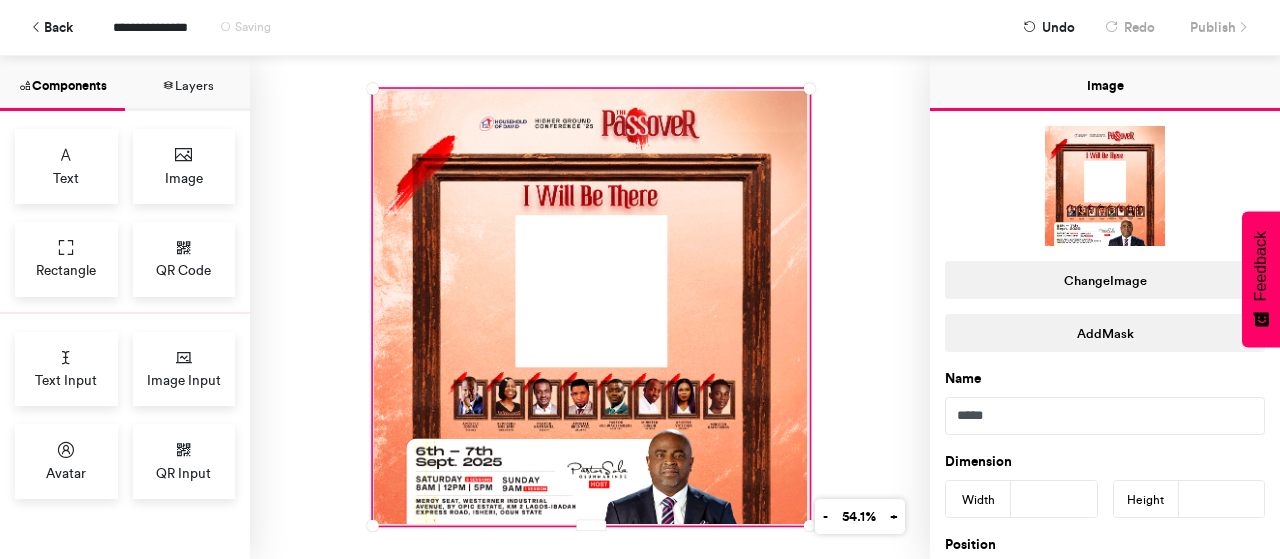 click at bounding box center (590, 307) 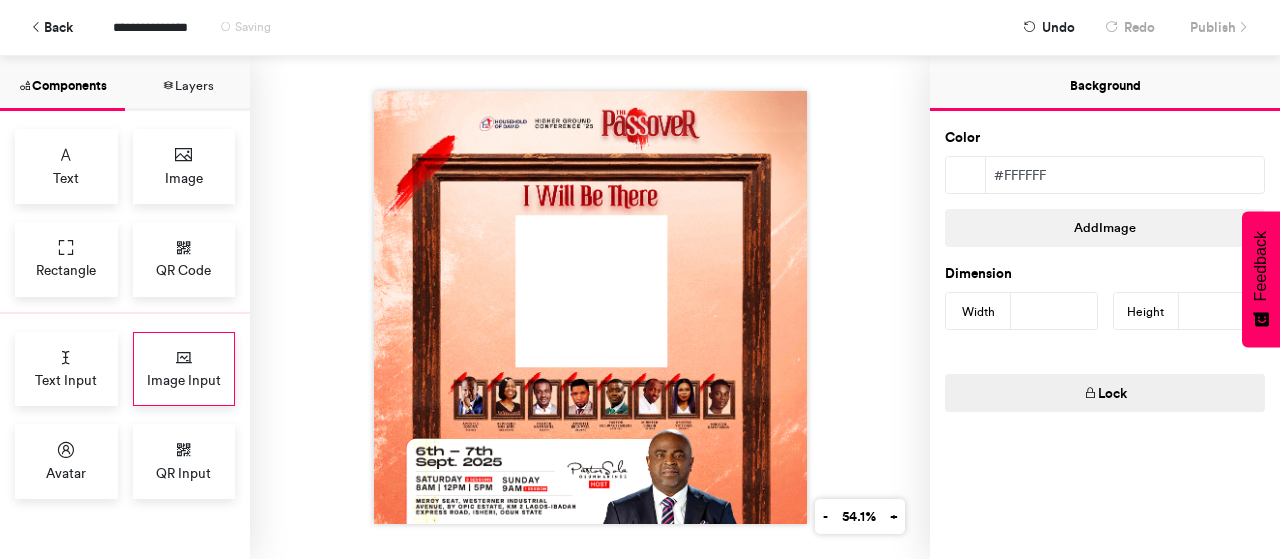 click on "Image Input" at bounding box center [184, 369] 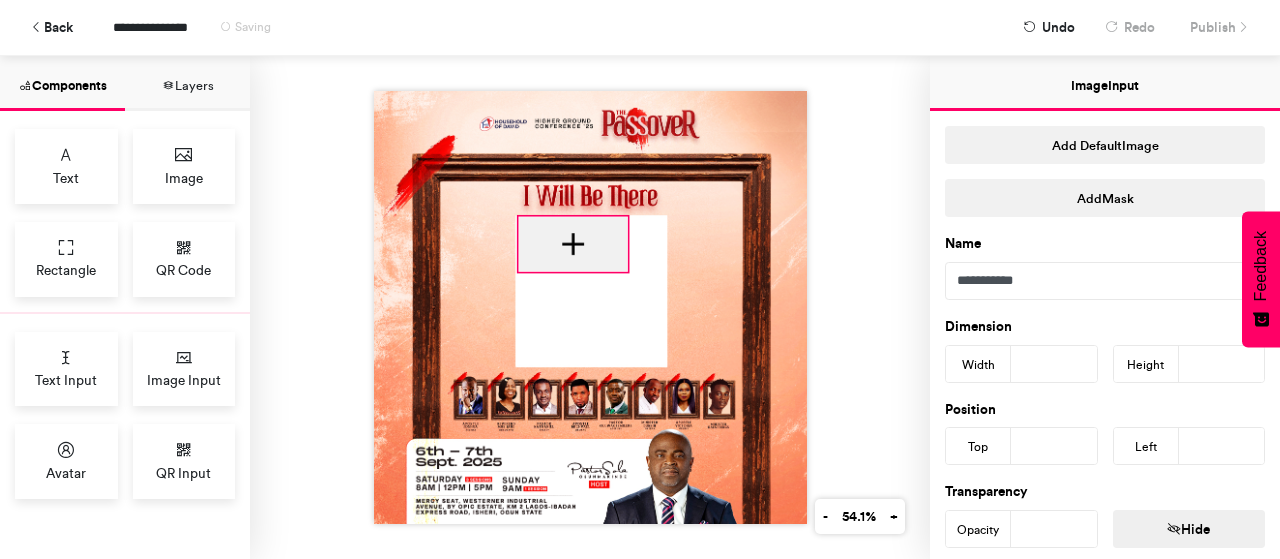 drag, startPoint x: 542, startPoint y: 209, endPoint x: 579, endPoint y: 227, distance: 41.14608 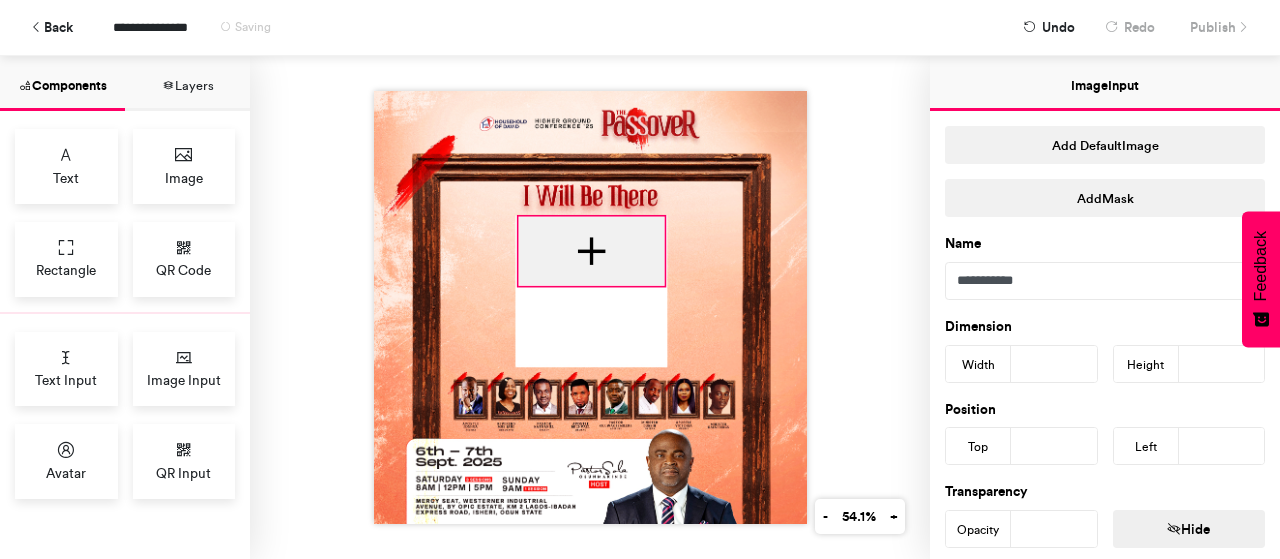 drag, startPoint x: 617, startPoint y: 261, endPoint x: 654, endPoint y: 275, distance: 39.56008 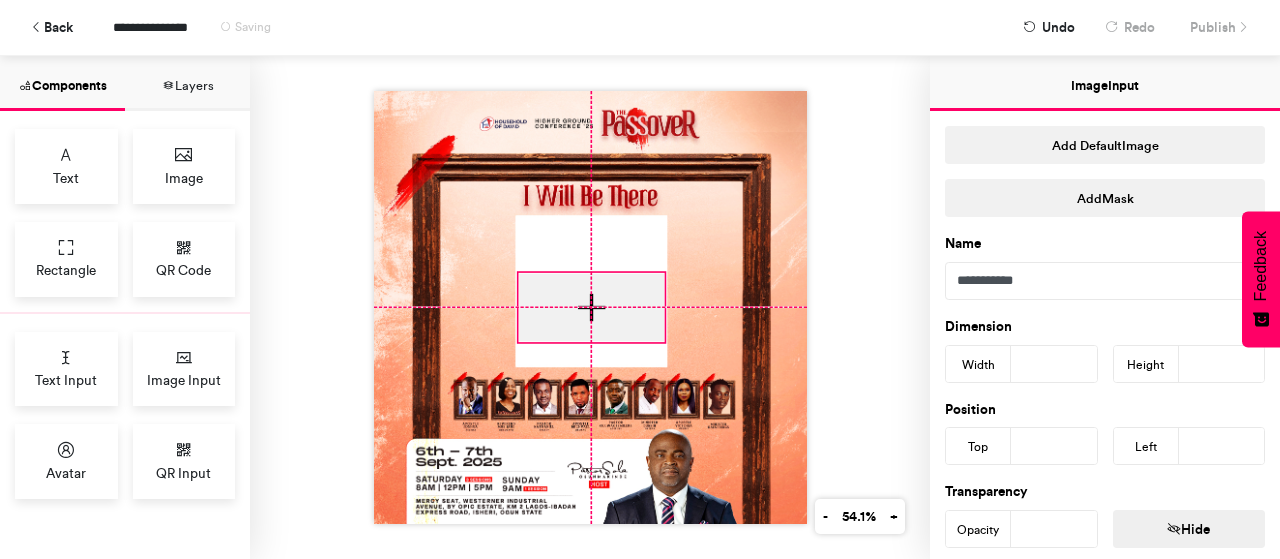 drag, startPoint x: 586, startPoint y: 277, endPoint x: 592, endPoint y: 286, distance: 10.816654 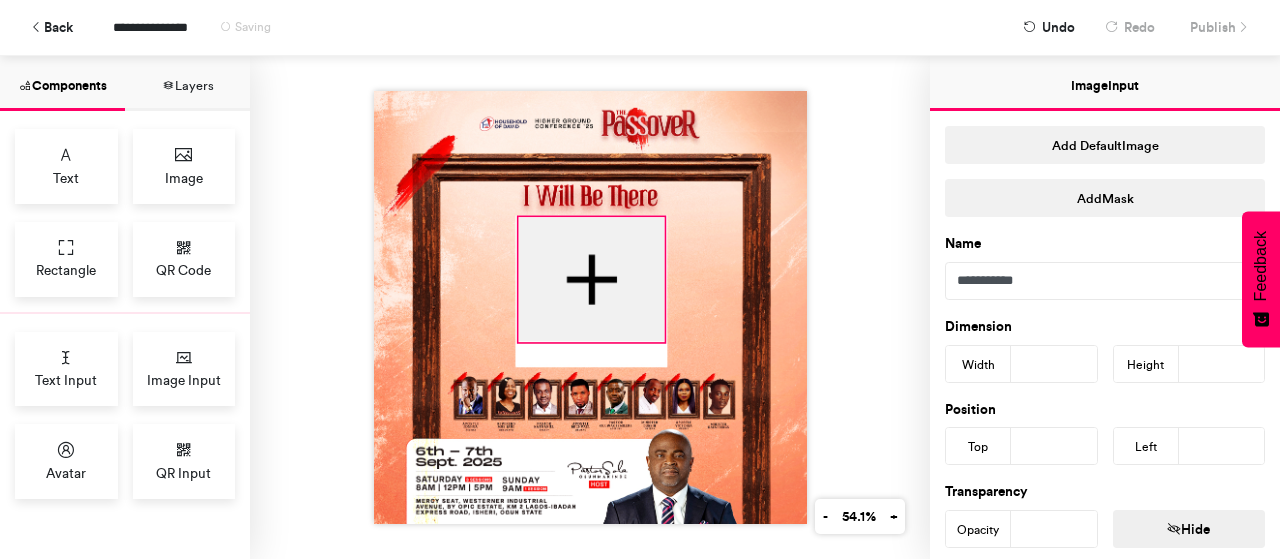 drag, startPoint x: 514, startPoint y: 267, endPoint x: 514, endPoint y: 211, distance: 56 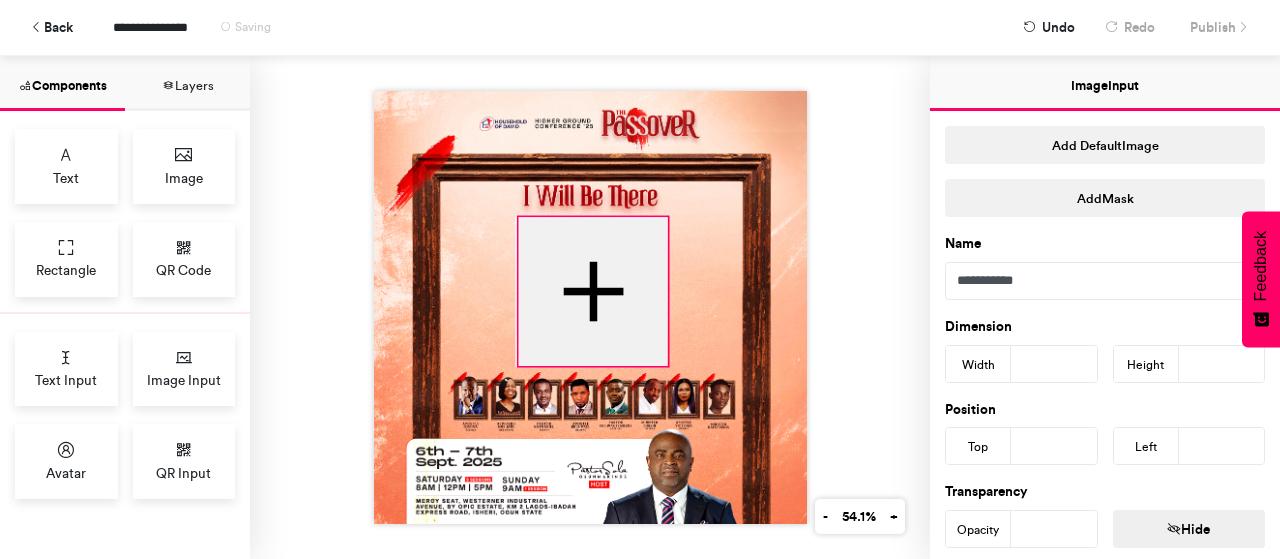 drag, startPoint x: 656, startPoint y: 332, endPoint x: 659, endPoint y: 356, distance: 24.186773 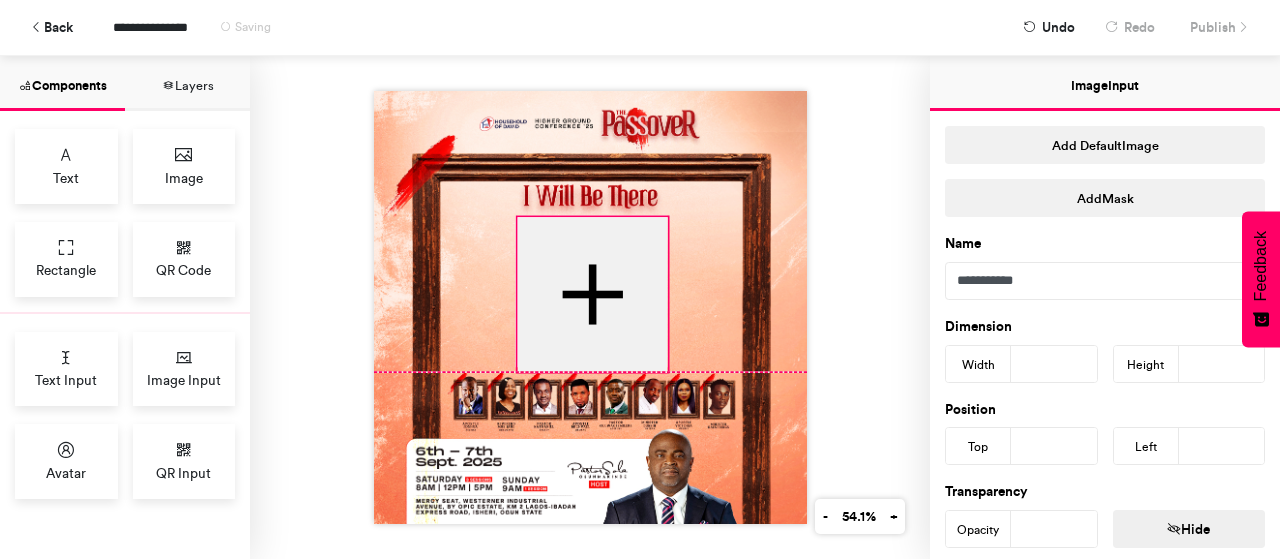 click at bounding box center [590, 307] 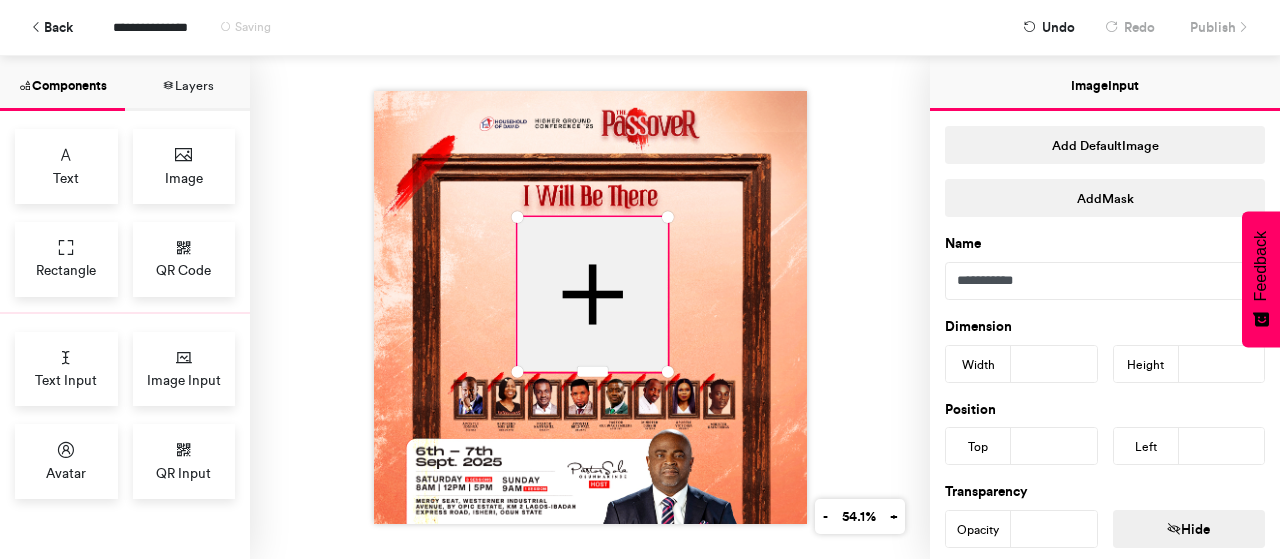 click at bounding box center (590, 307) 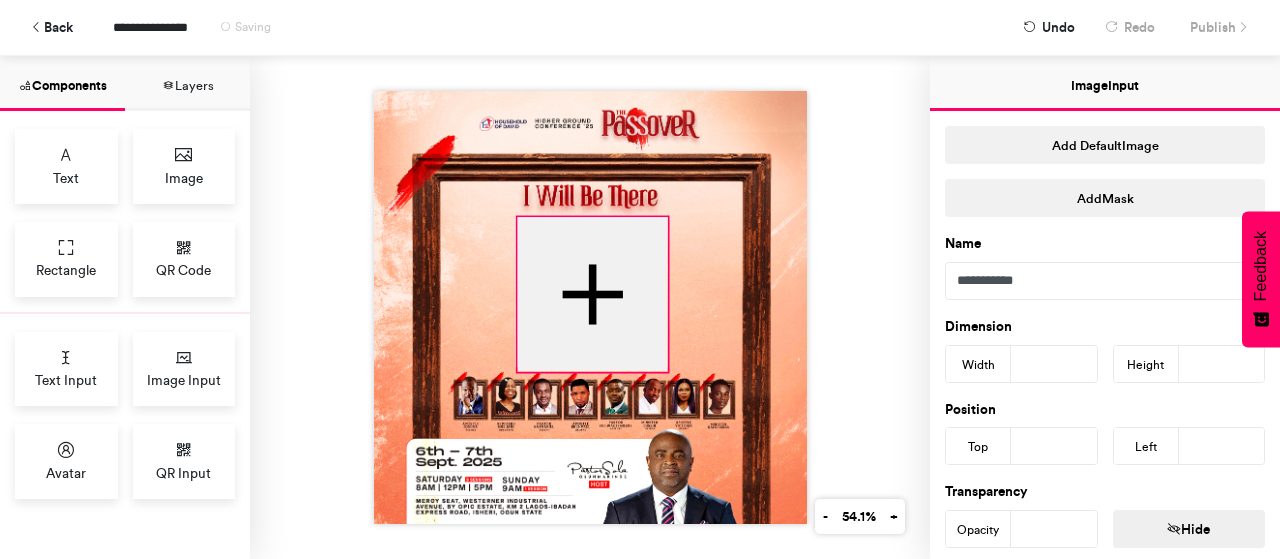 click at bounding box center (591, 295) 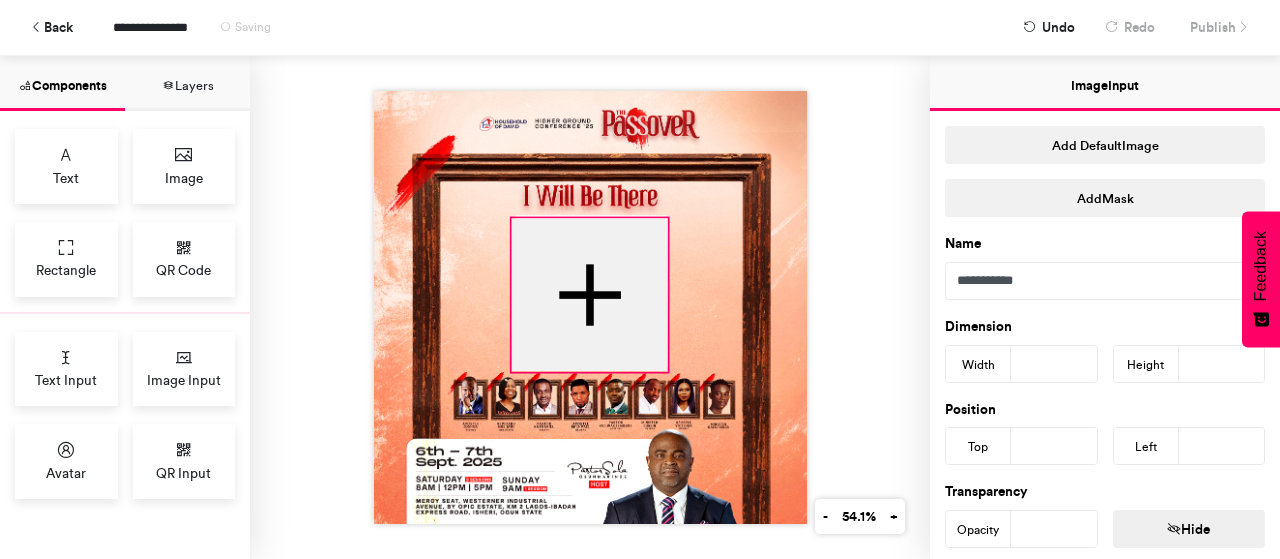 click at bounding box center [590, 307] 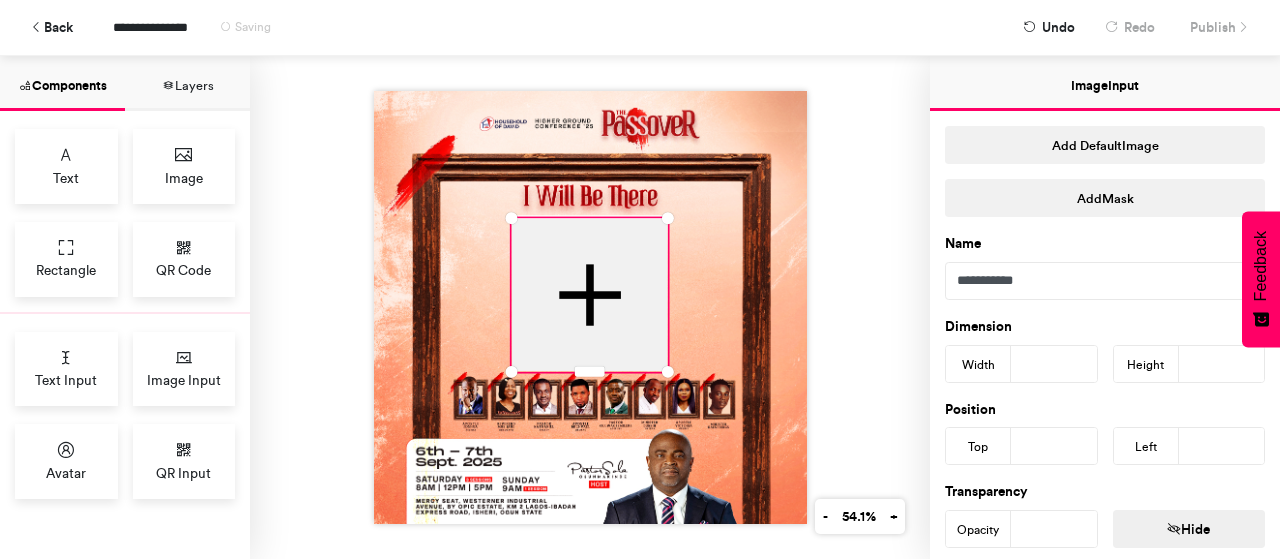 click at bounding box center [590, 307] 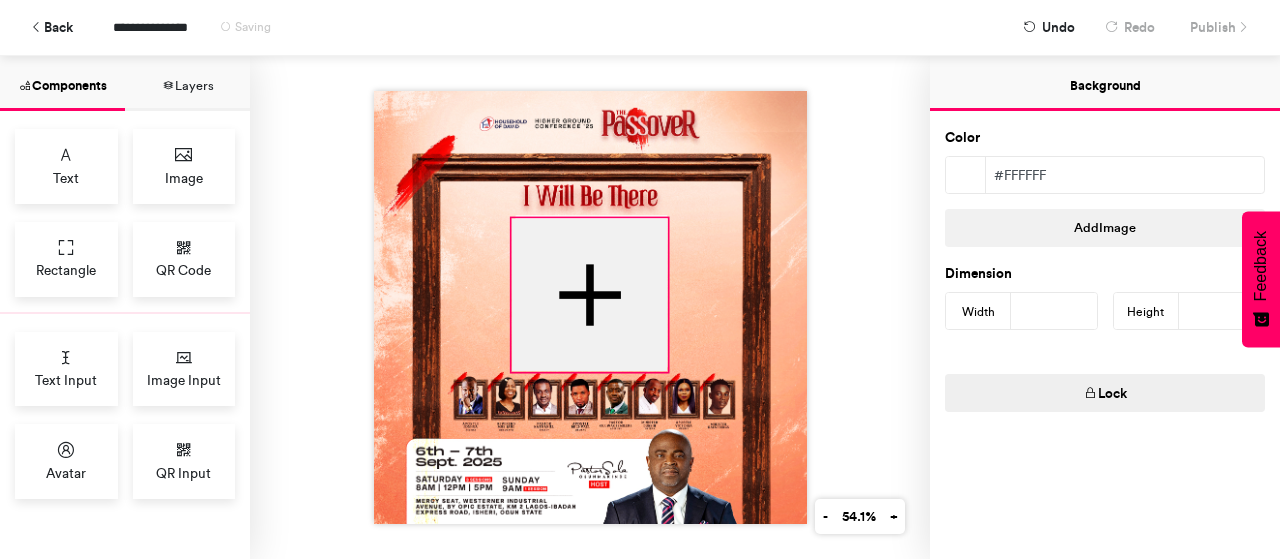 drag, startPoint x: 628, startPoint y: 307, endPoint x: 623, endPoint y: 285, distance: 22.561028 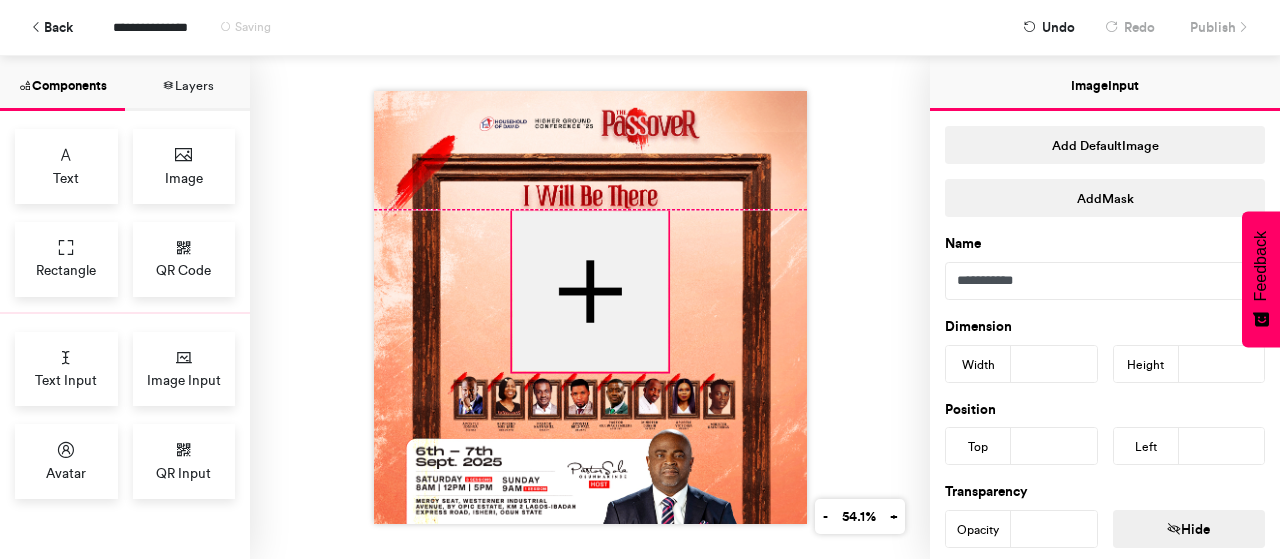 click at bounding box center [590, 307] 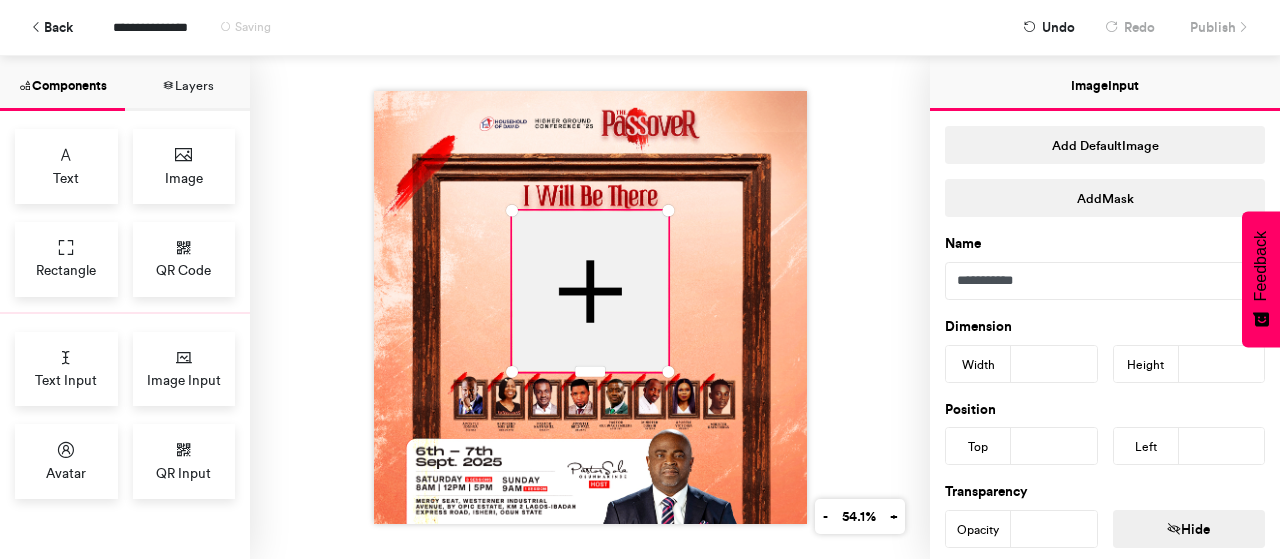click at bounding box center (590, 307) 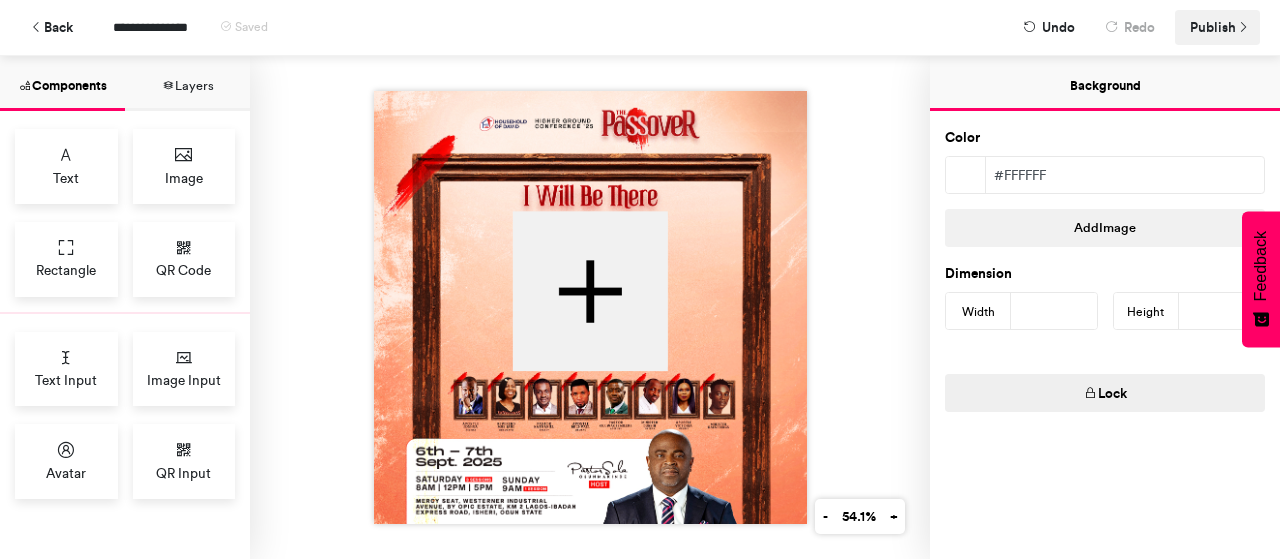 click on "Publish" at bounding box center [1213, 27] 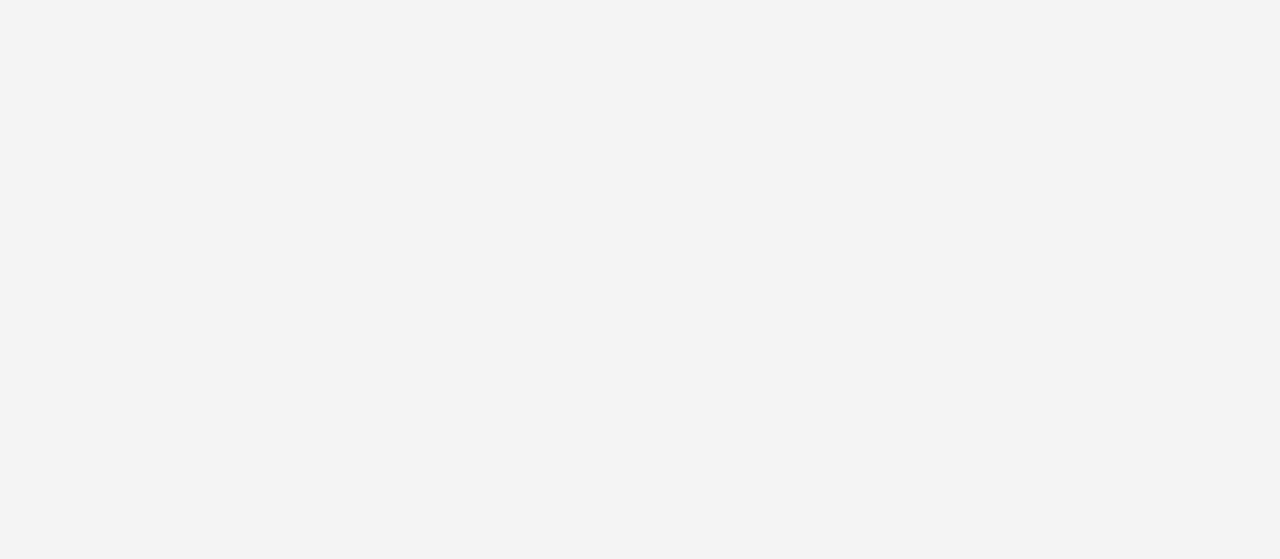 scroll, scrollTop: 0, scrollLeft: 0, axis: both 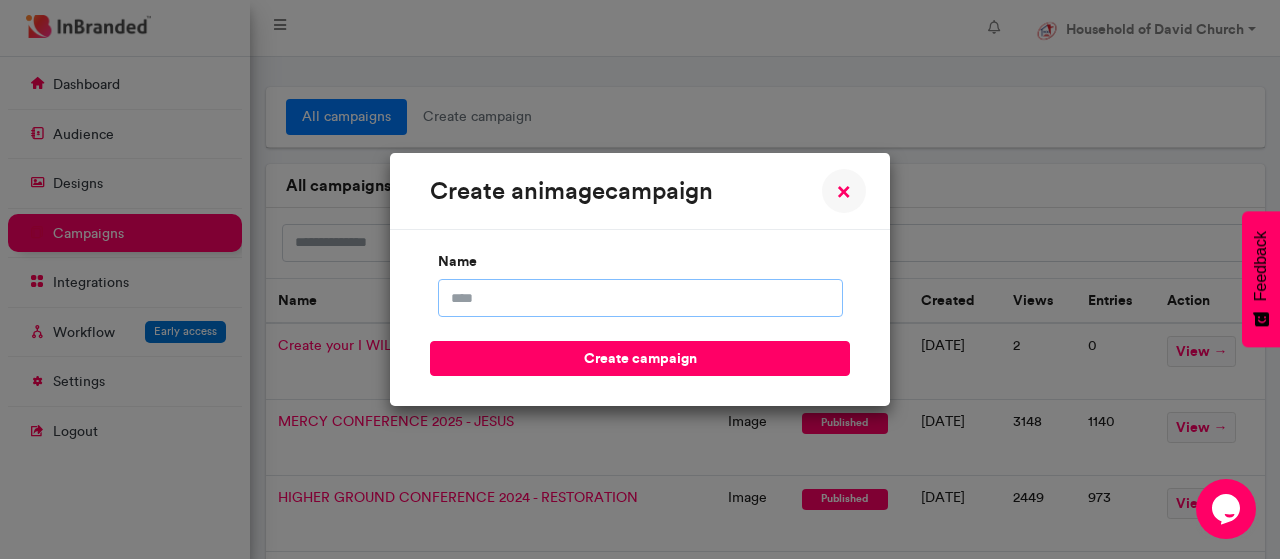 click on "name" at bounding box center [640, 298] 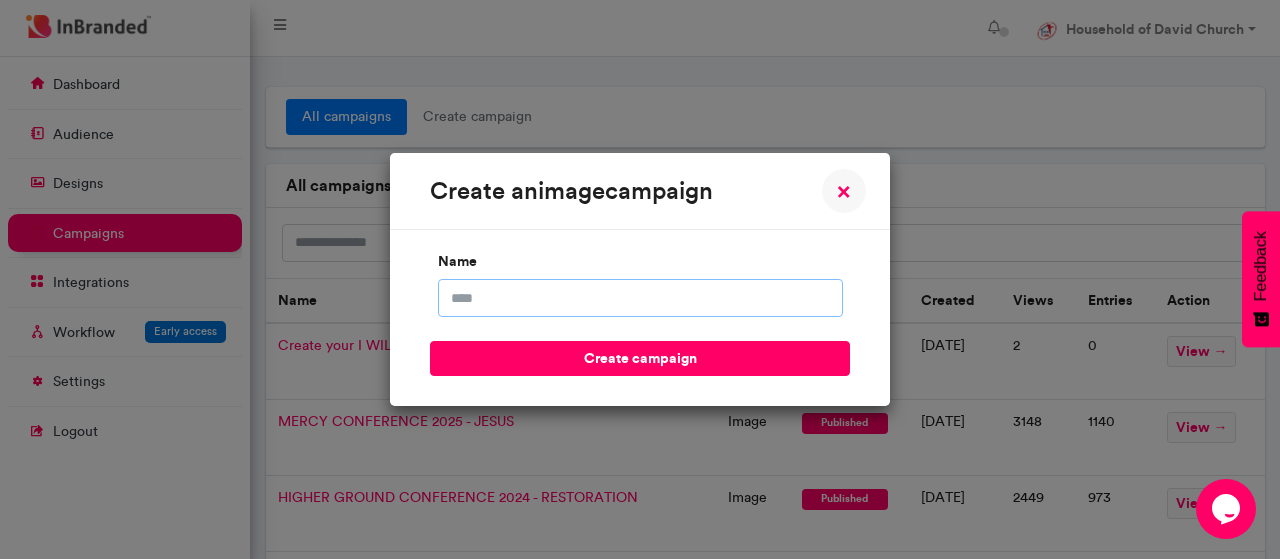 type on "********" 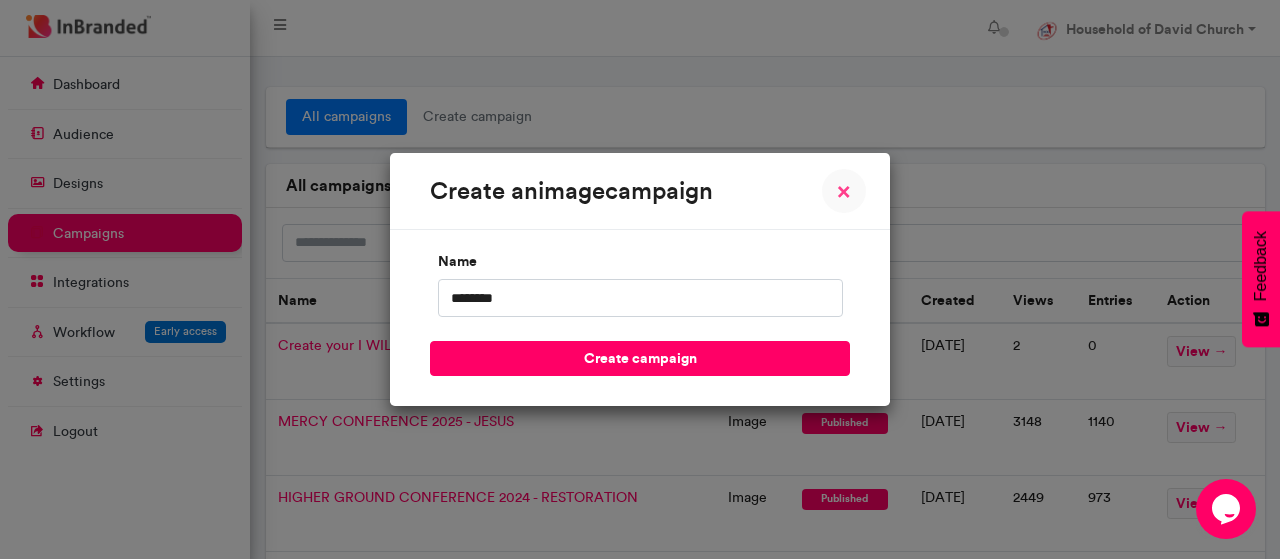 click on "×" at bounding box center (844, 191) 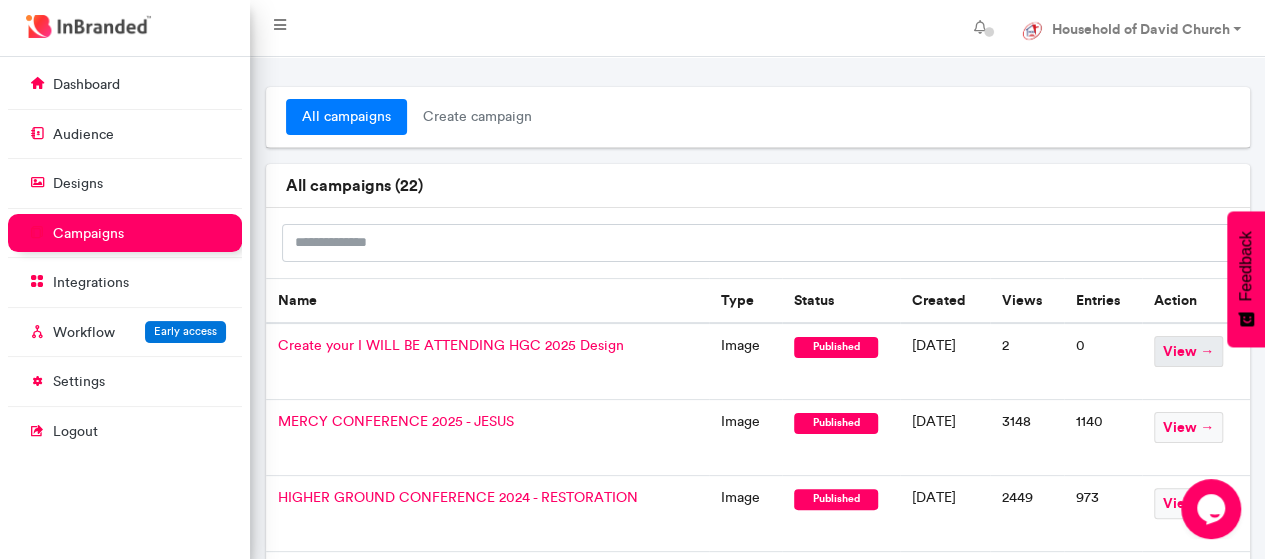 click on "view →" at bounding box center (1188, 351) 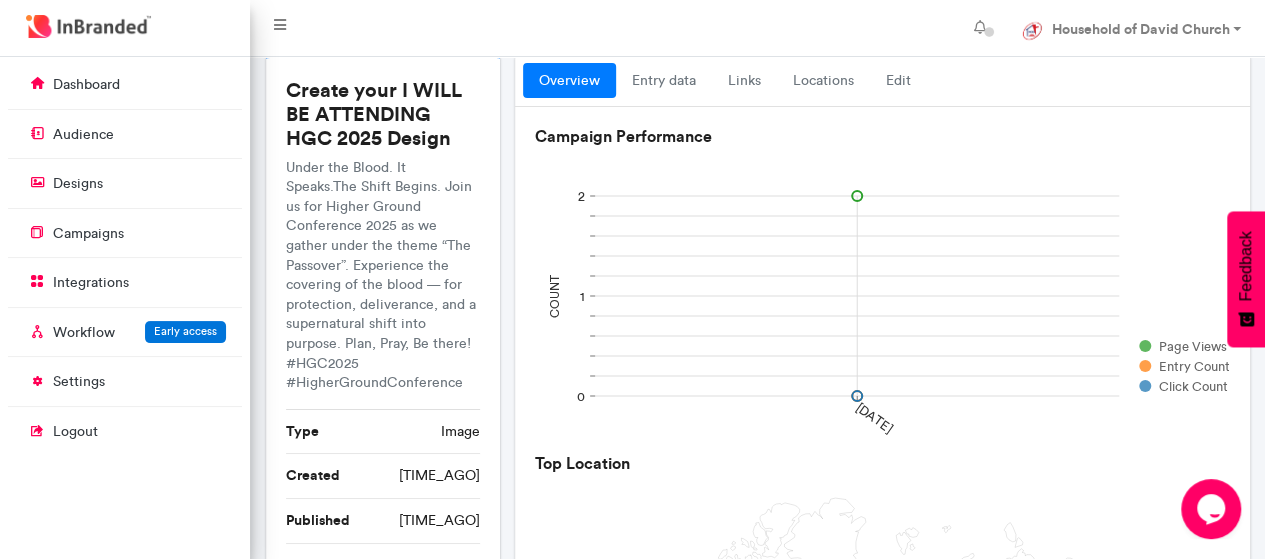 scroll, scrollTop: 0, scrollLeft: 0, axis: both 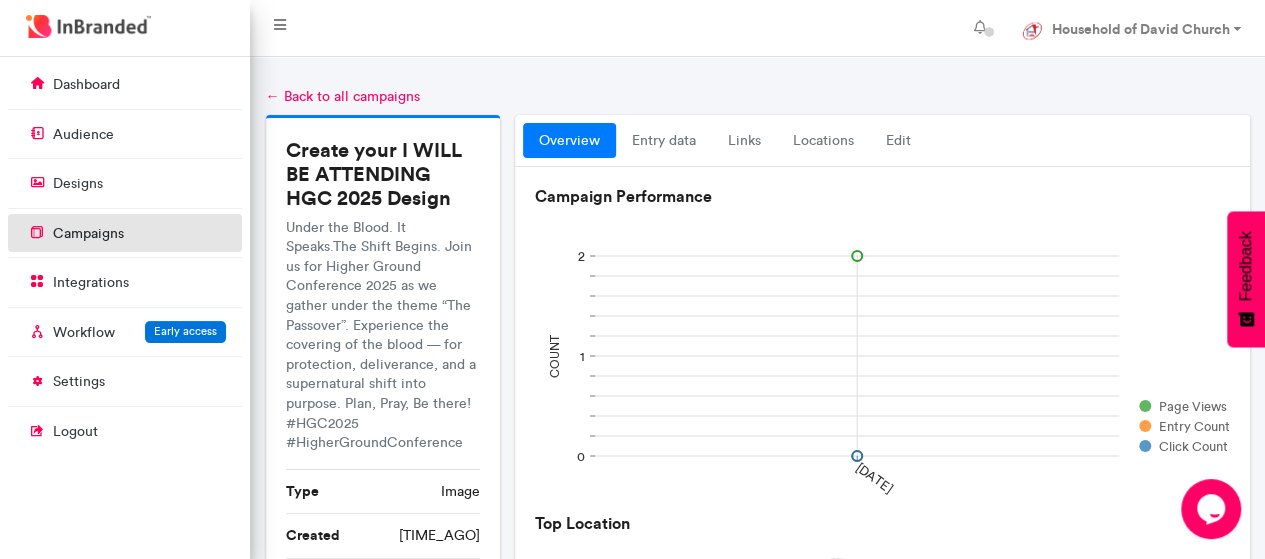 click on "campaigns" at bounding box center [125, 233] 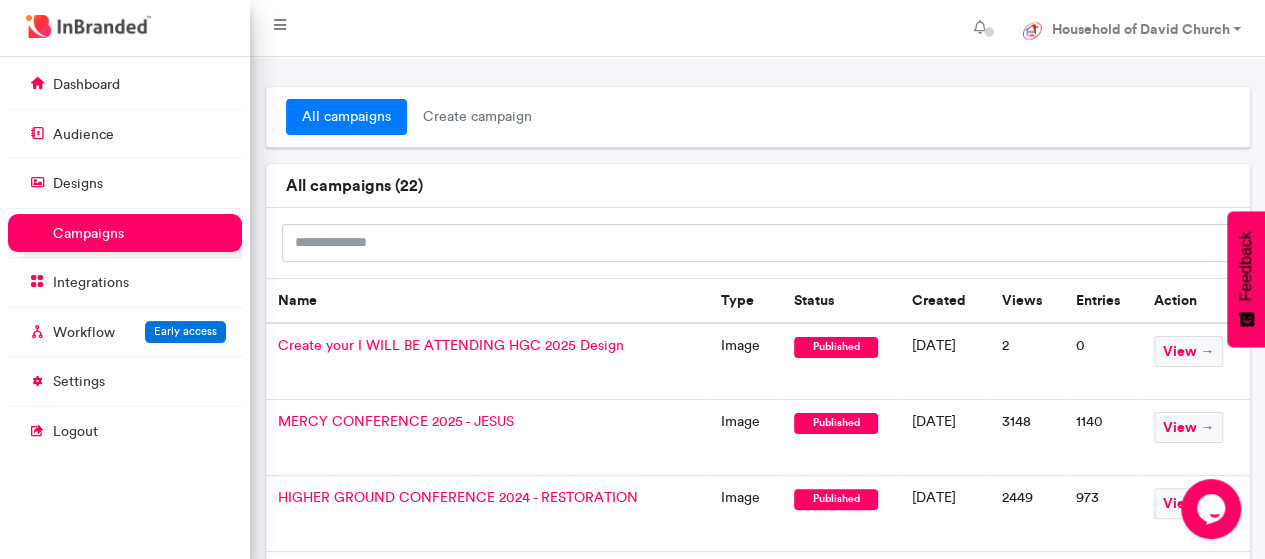 click on "Create your I WILL BE ATTENDING HGC [YEAR] Design" at bounding box center [451, 345] 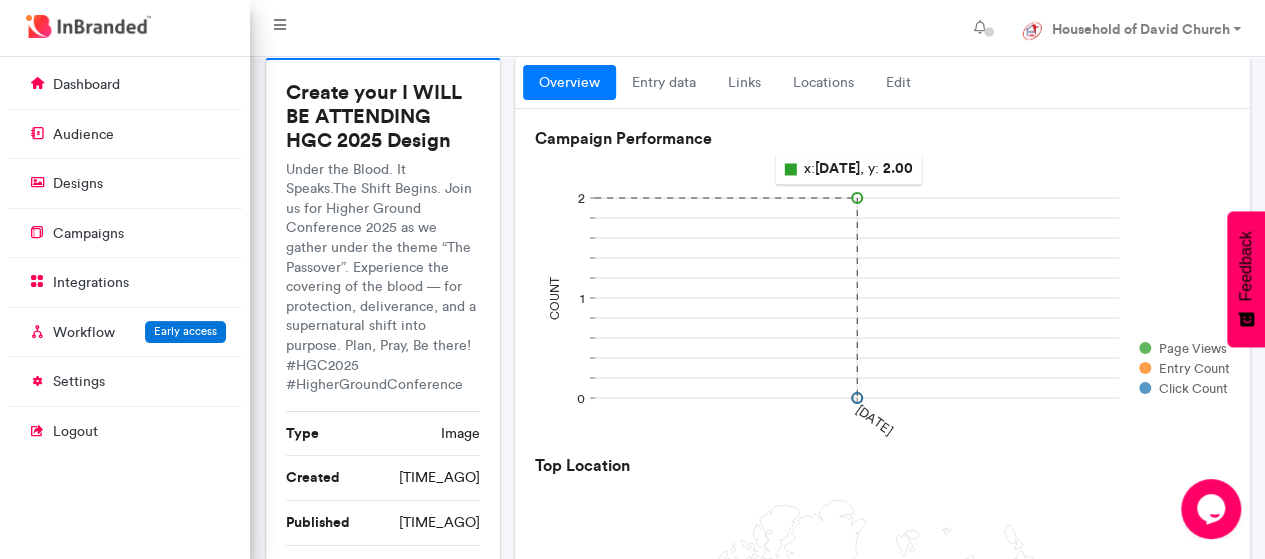 scroll, scrollTop: 0, scrollLeft: 0, axis: both 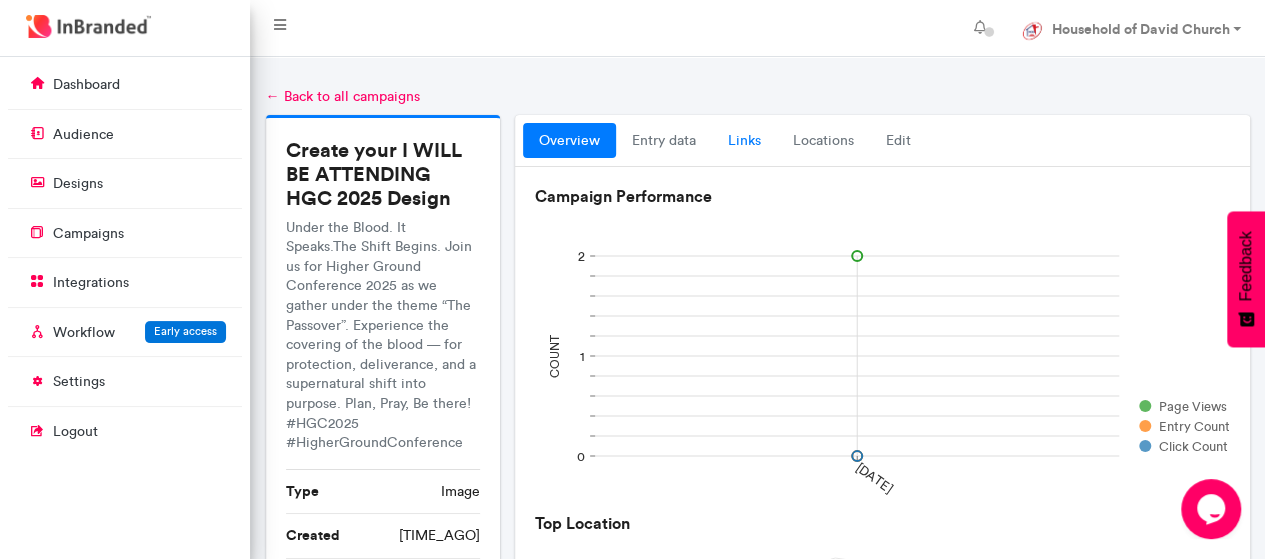 click on "links" at bounding box center (744, 141) 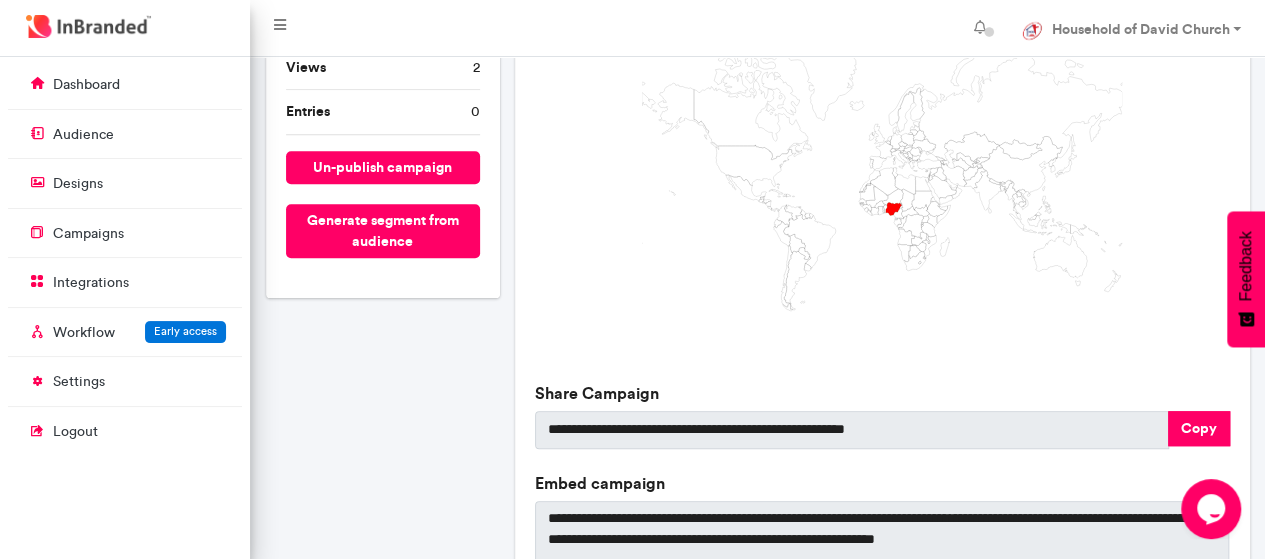 scroll, scrollTop: 600, scrollLeft: 0, axis: vertical 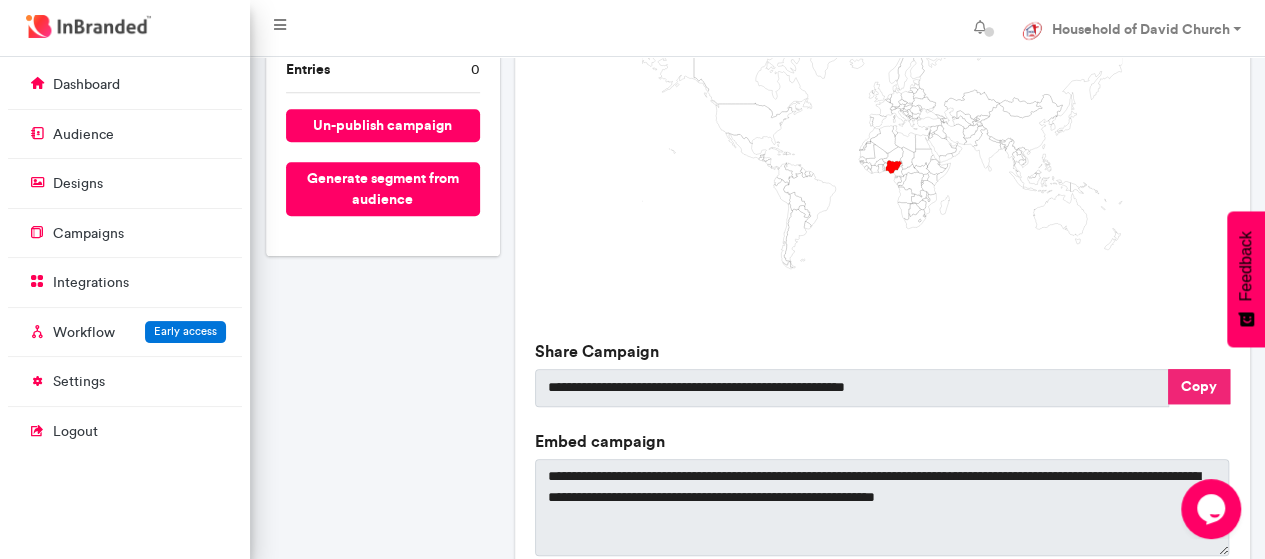 click on "Copy" at bounding box center [1199, 386] 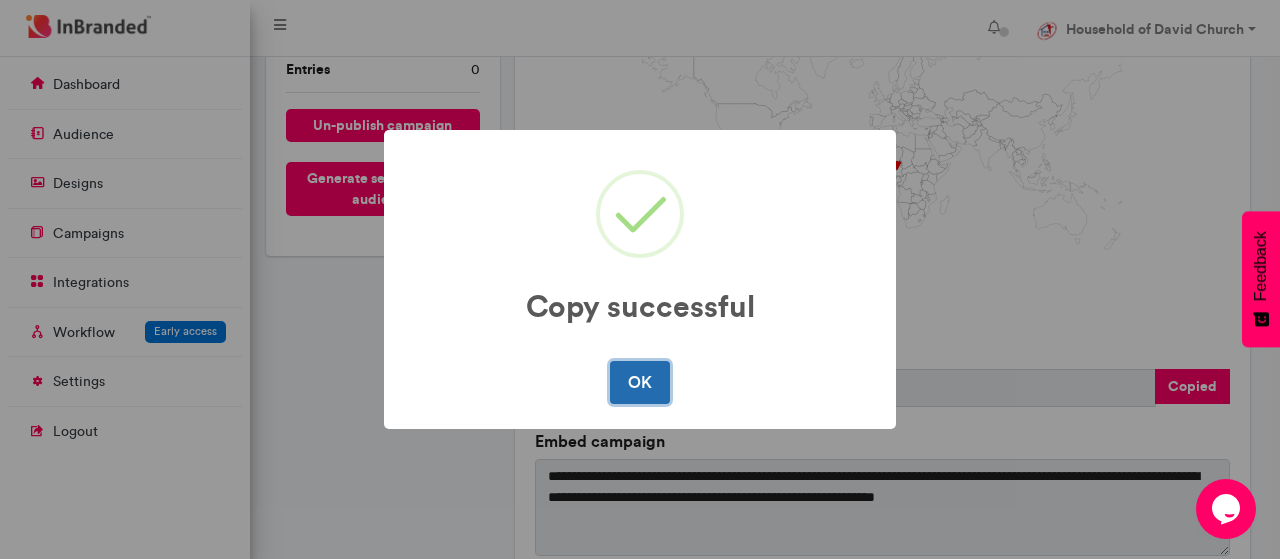 click on "OK" at bounding box center [639, 382] 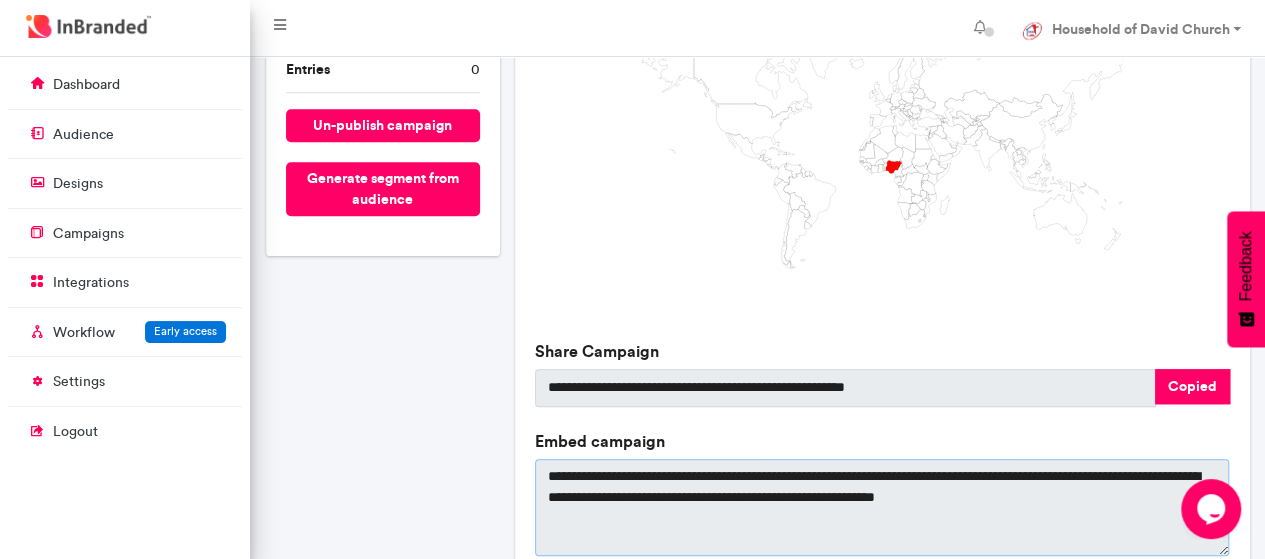 click on "**********" at bounding box center (882, 507) 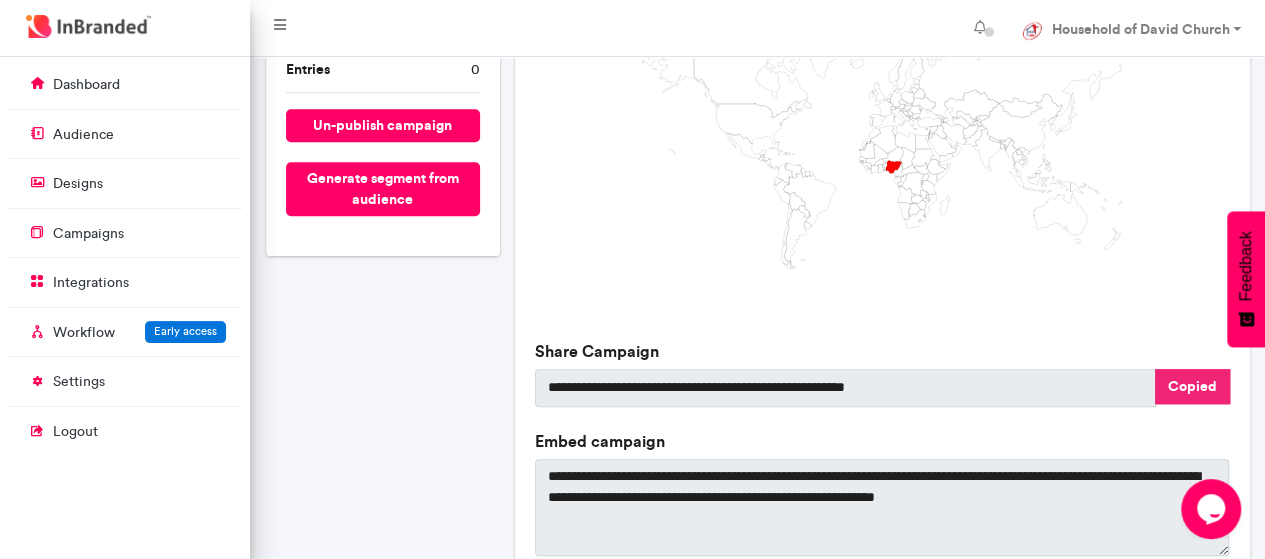 click on "Copied" at bounding box center (1192, 386) 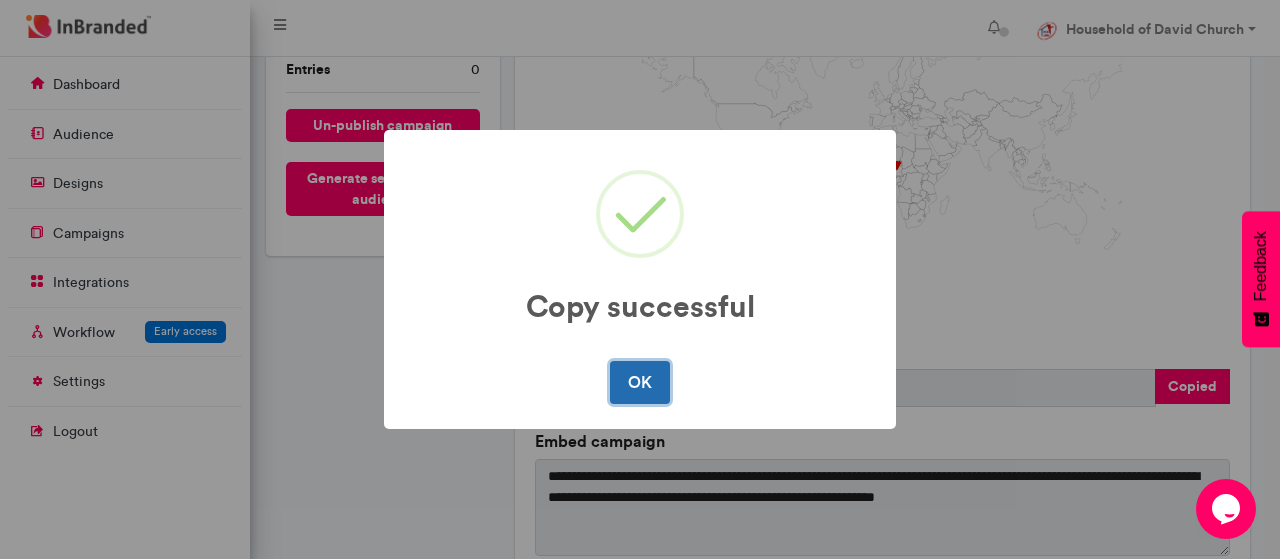 click on "OK" at bounding box center [639, 382] 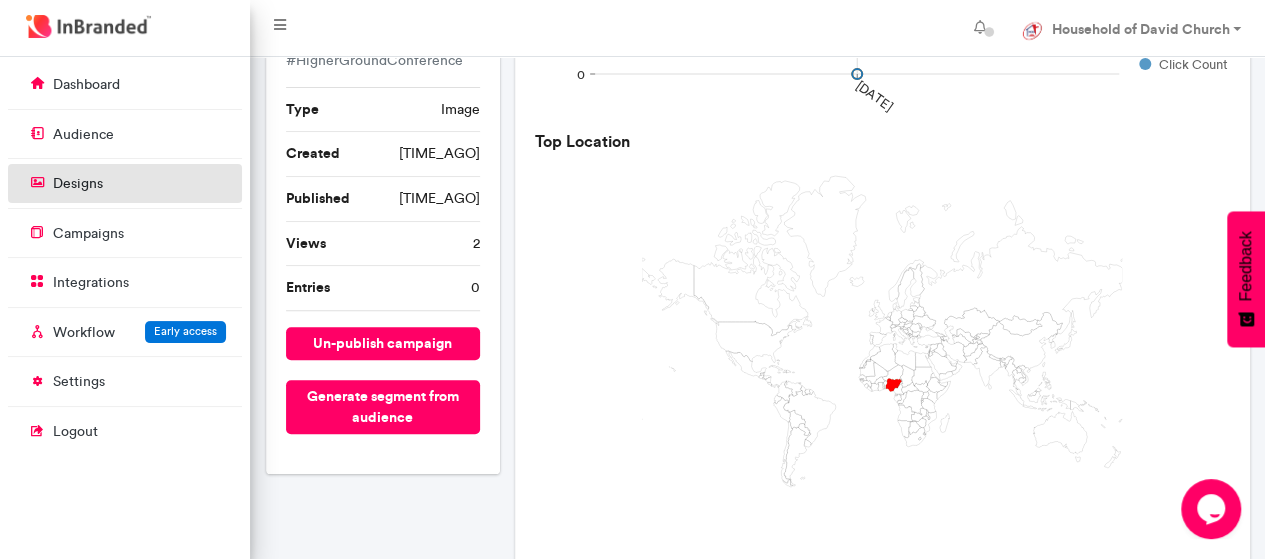 scroll, scrollTop: 200, scrollLeft: 0, axis: vertical 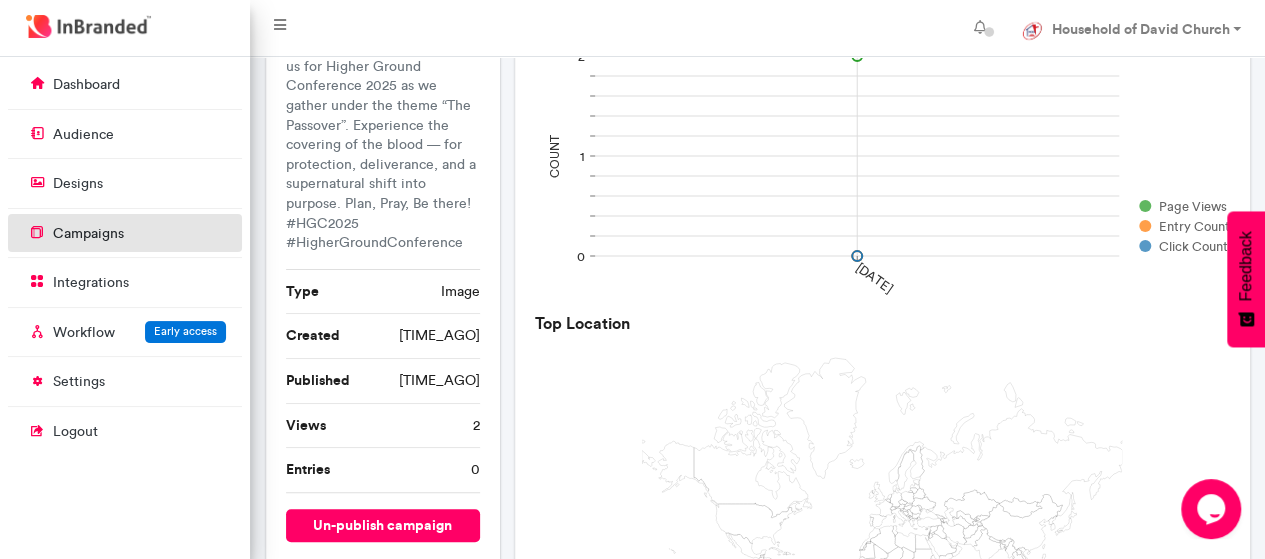click on "campaigns" at bounding box center [88, 234] 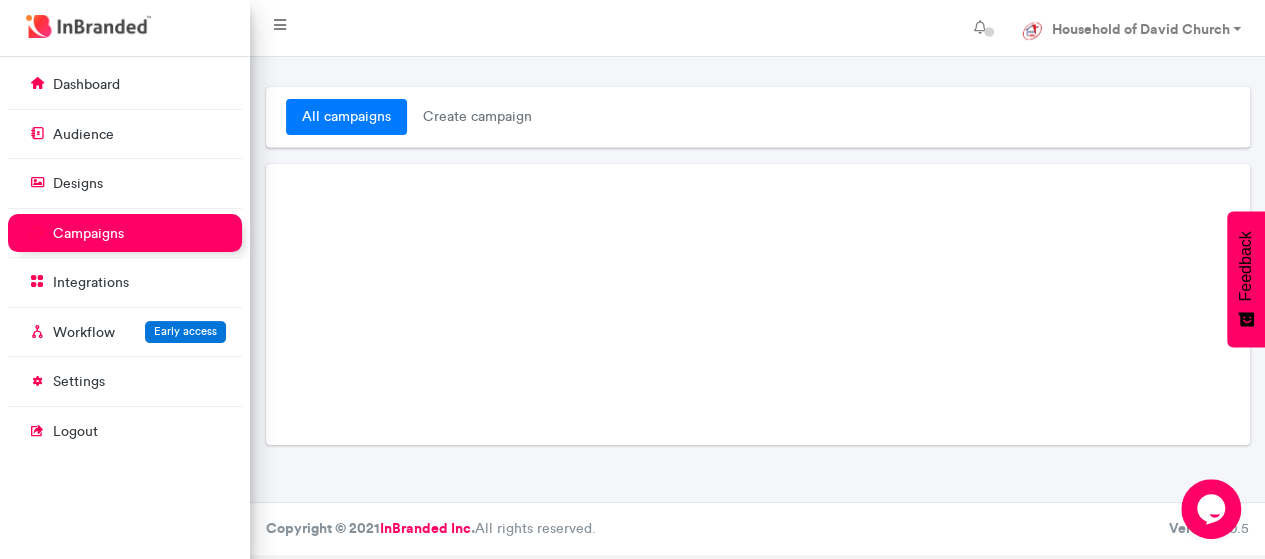 scroll, scrollTop: 0, scrollLeft: 0, axis: both 